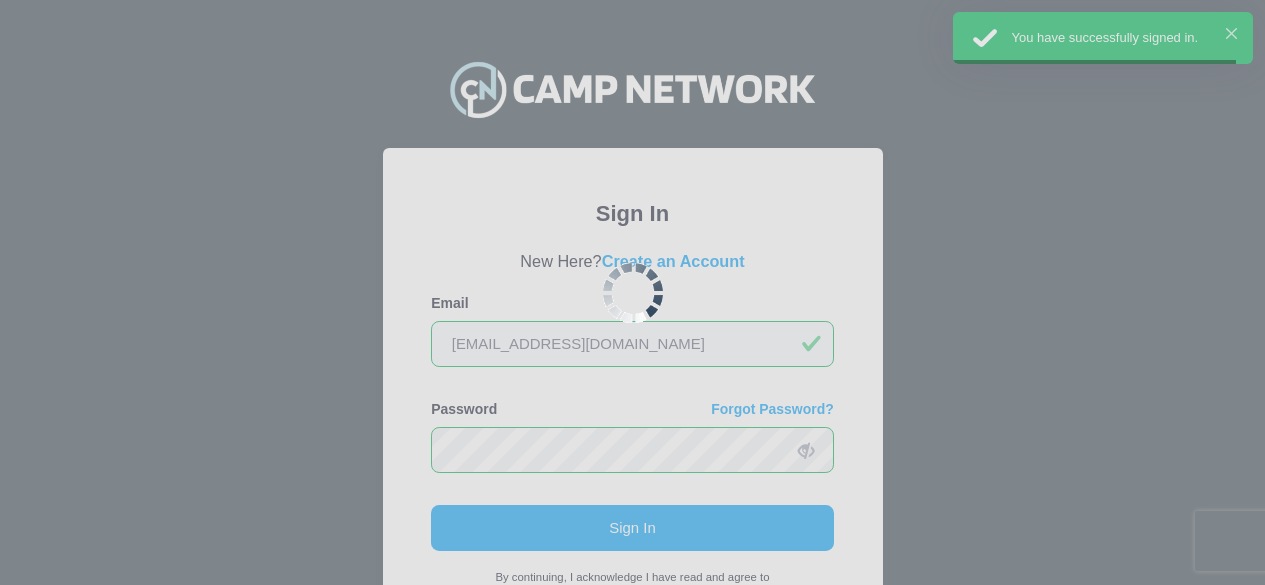 scroll, scrollTop: 0, scrollLeft: 0, axis: both 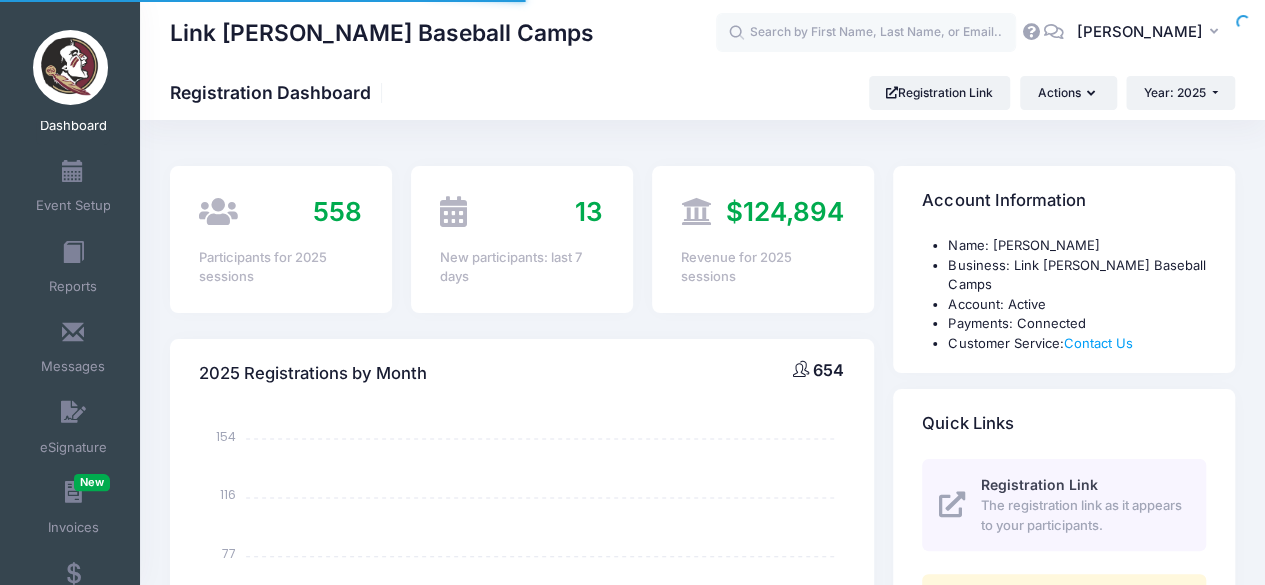 select 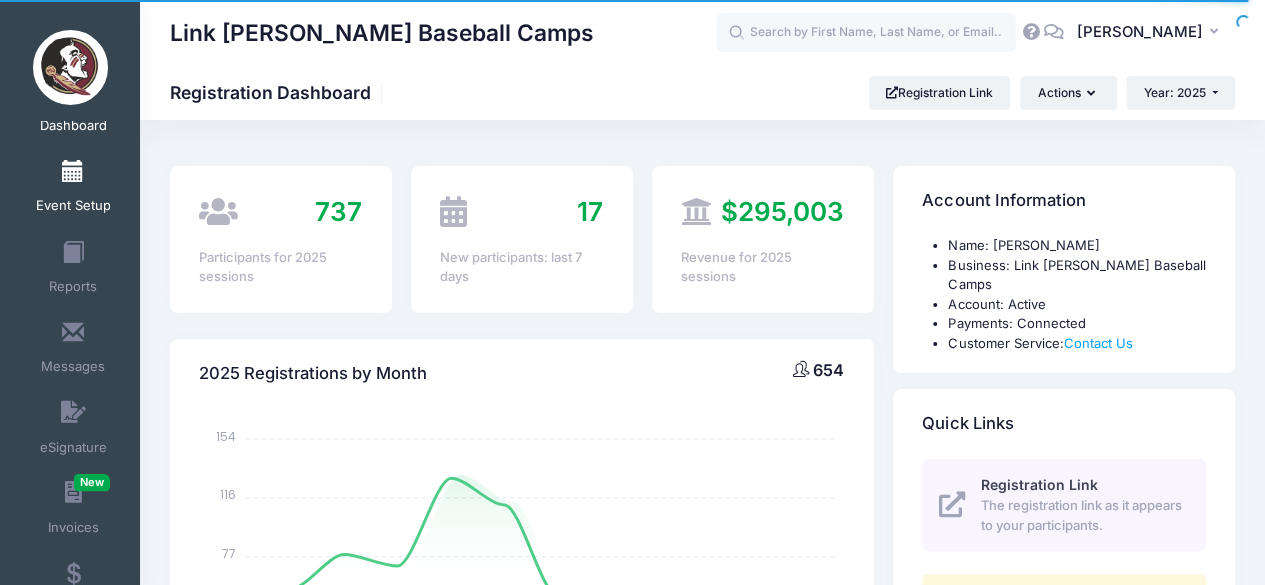 click on "Event Setup" at bounding box center (73, 189) 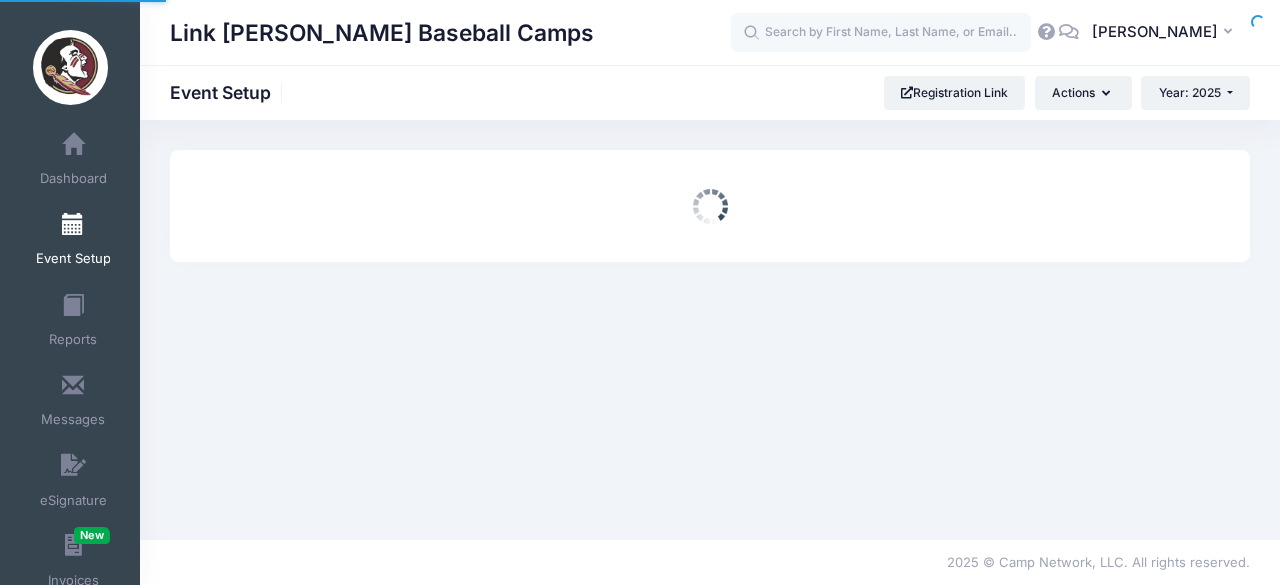 scroll, scrollTop: 0, scrollLeft: 0, axis: both 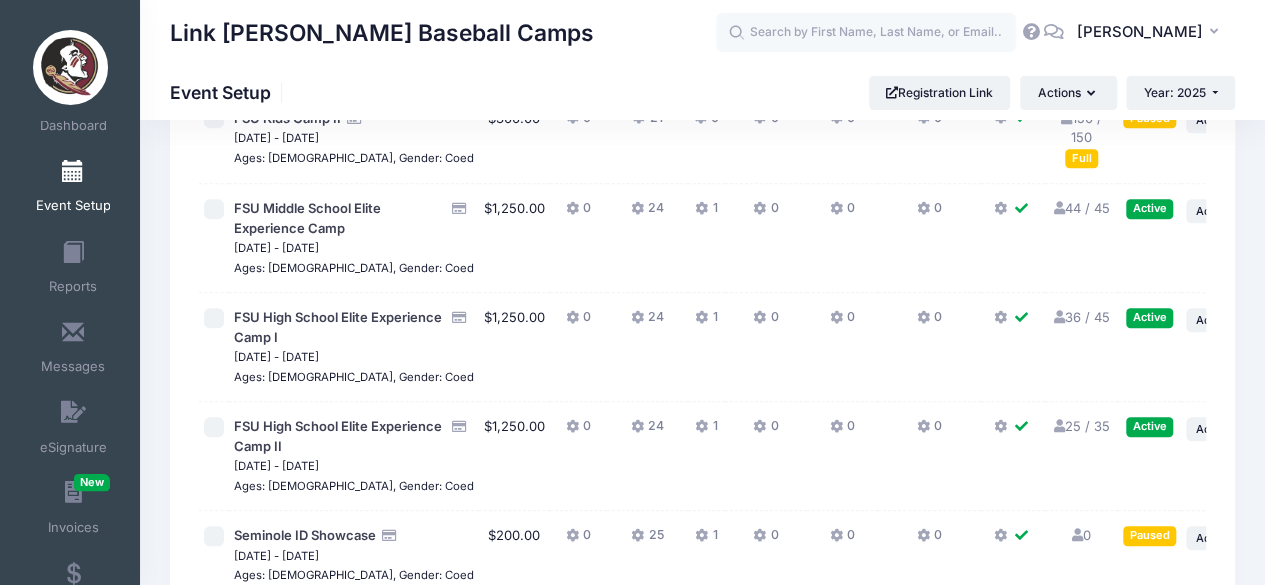 click on "150             / 150
Full" at bounding box center [1081, 137] 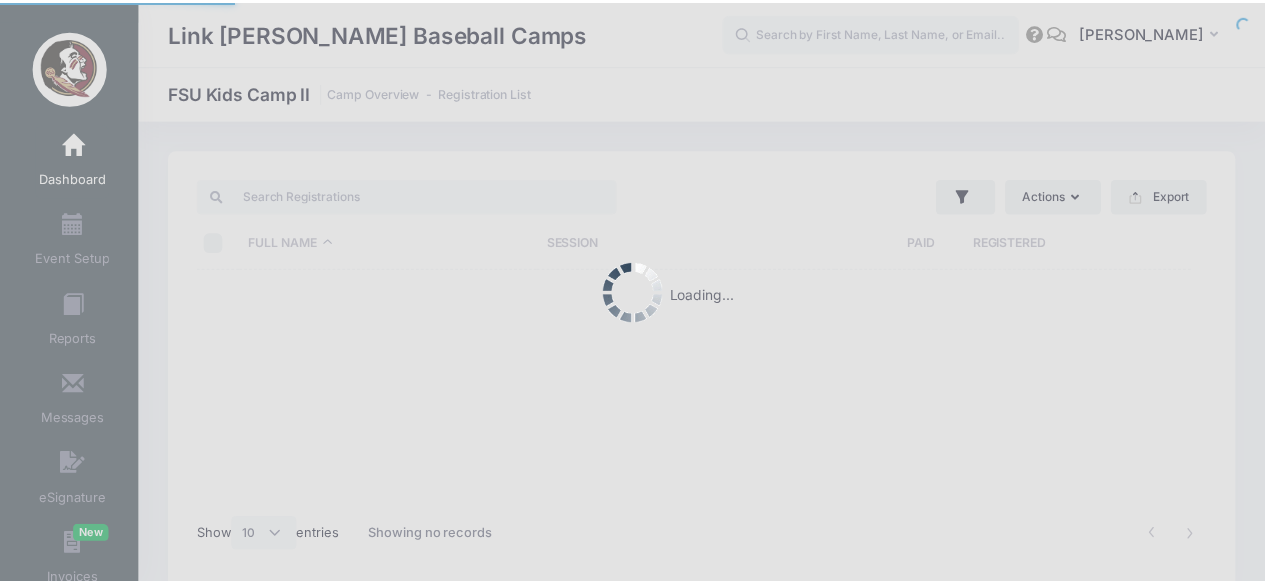 scroll, scrollTop: 0, scrollLeft: 0, axis: both 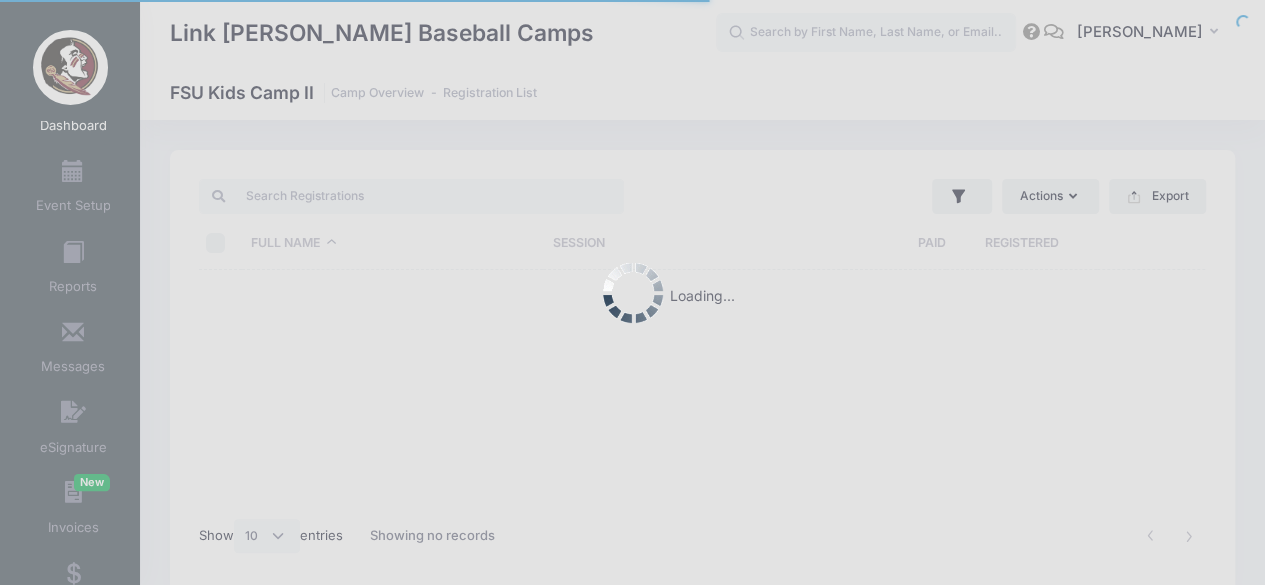 click at bounding box center [632, 292] 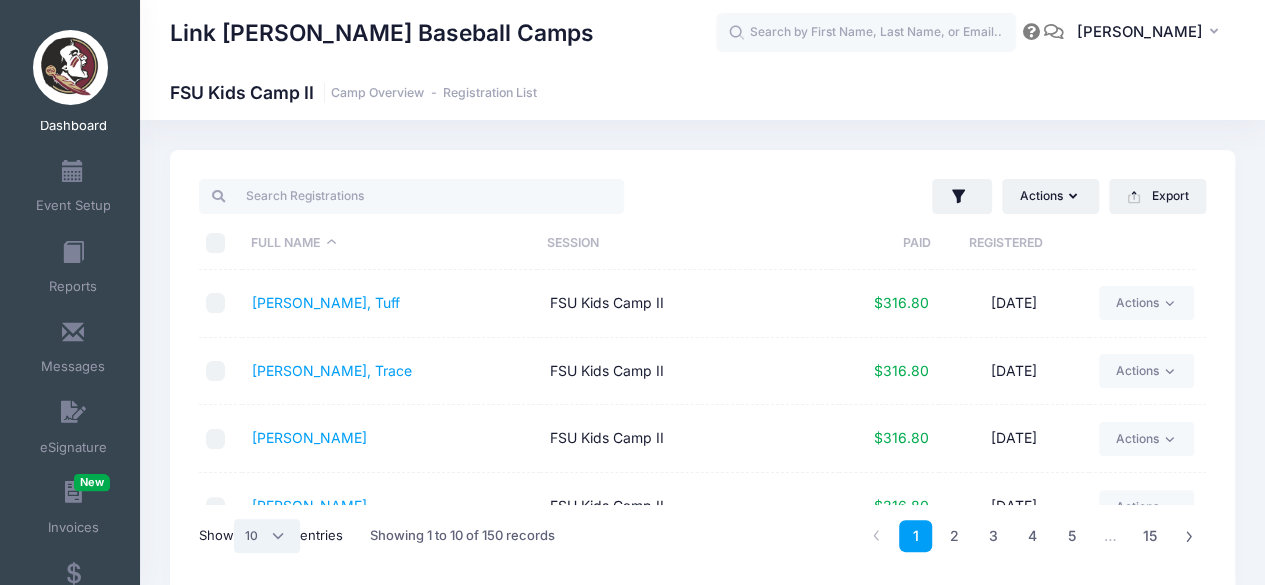 click on "All 10 25 50" at bounding box center (267, 536) 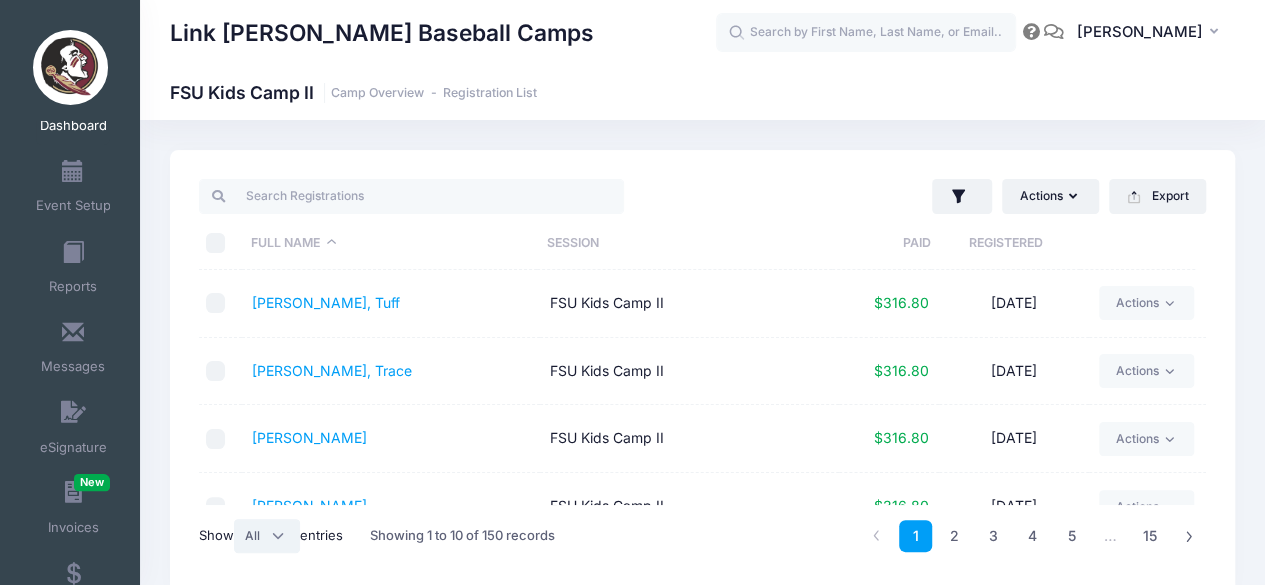 click on "All 10 25 50" at bounding box center (267, 536) 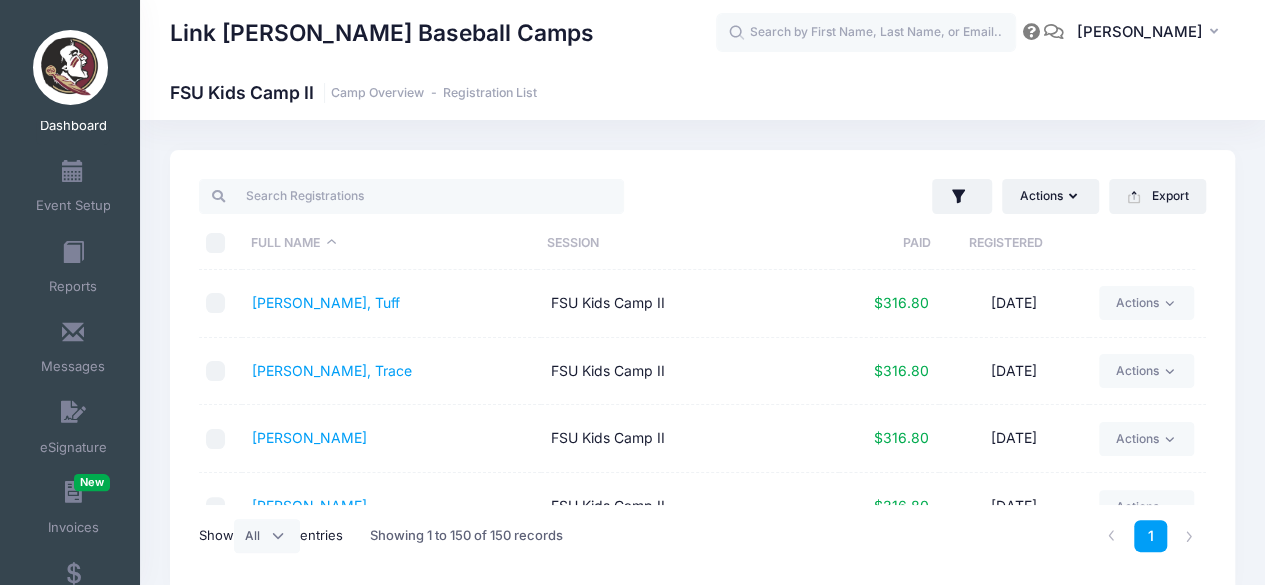 click at bounding box center (216, 243) 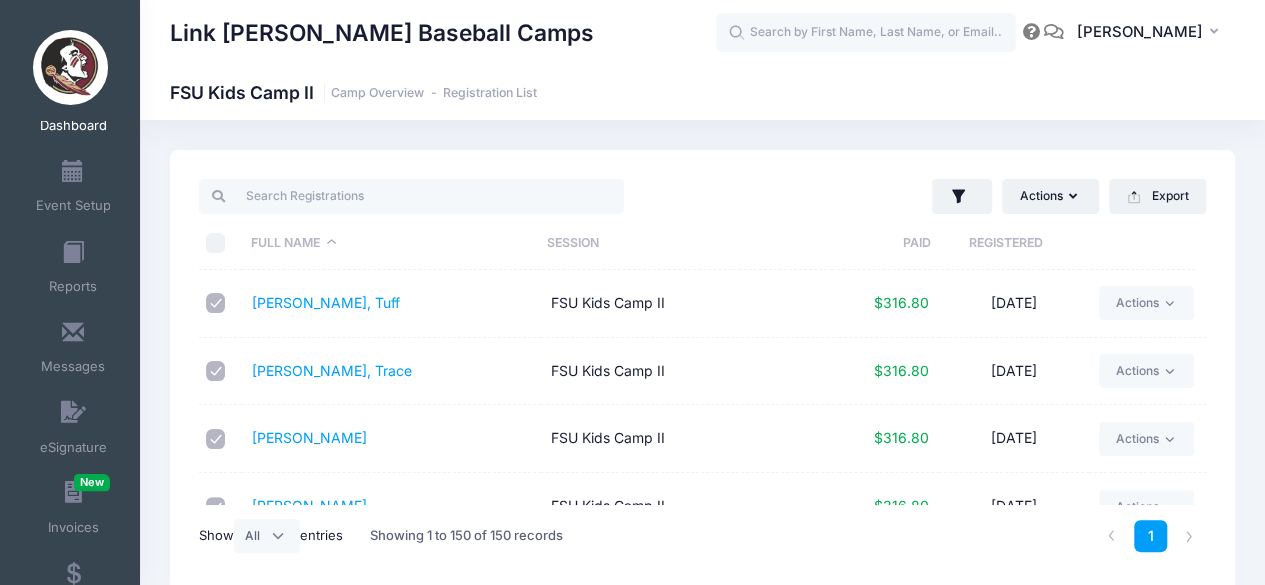 checkbox on "true" 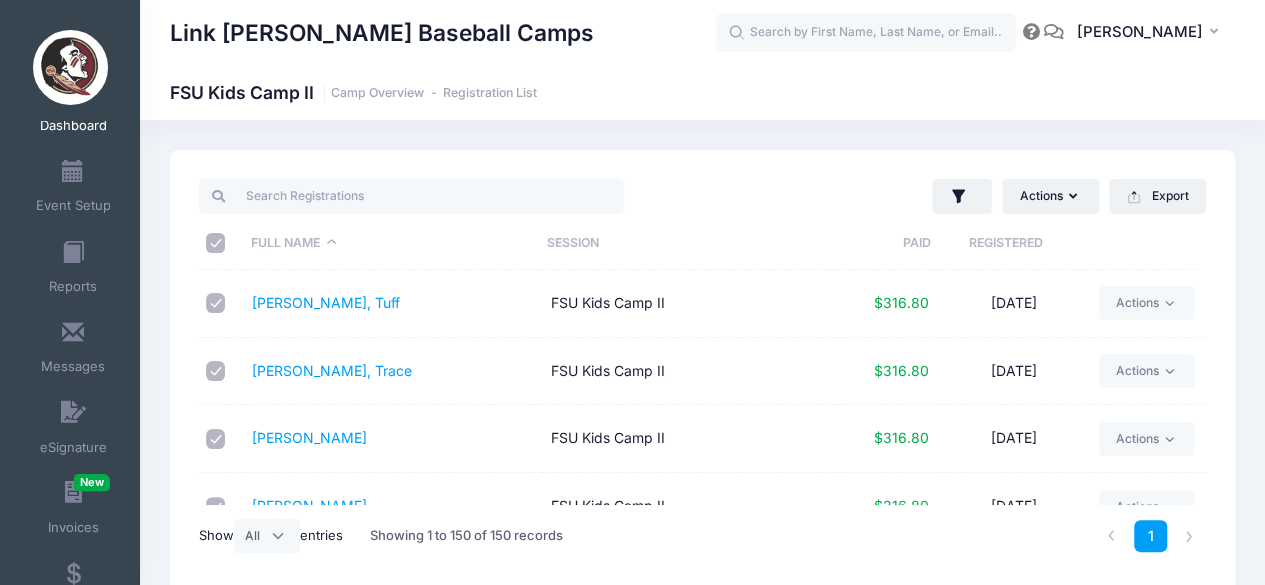 checkbox on "true" 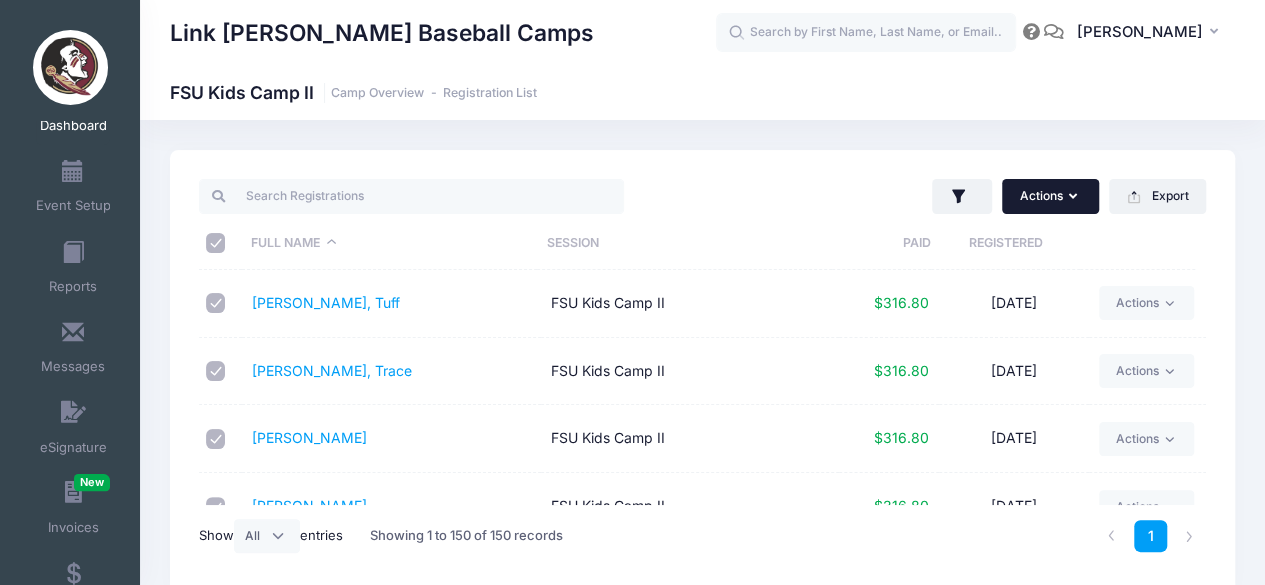 click at bounding box center (1075, 197) 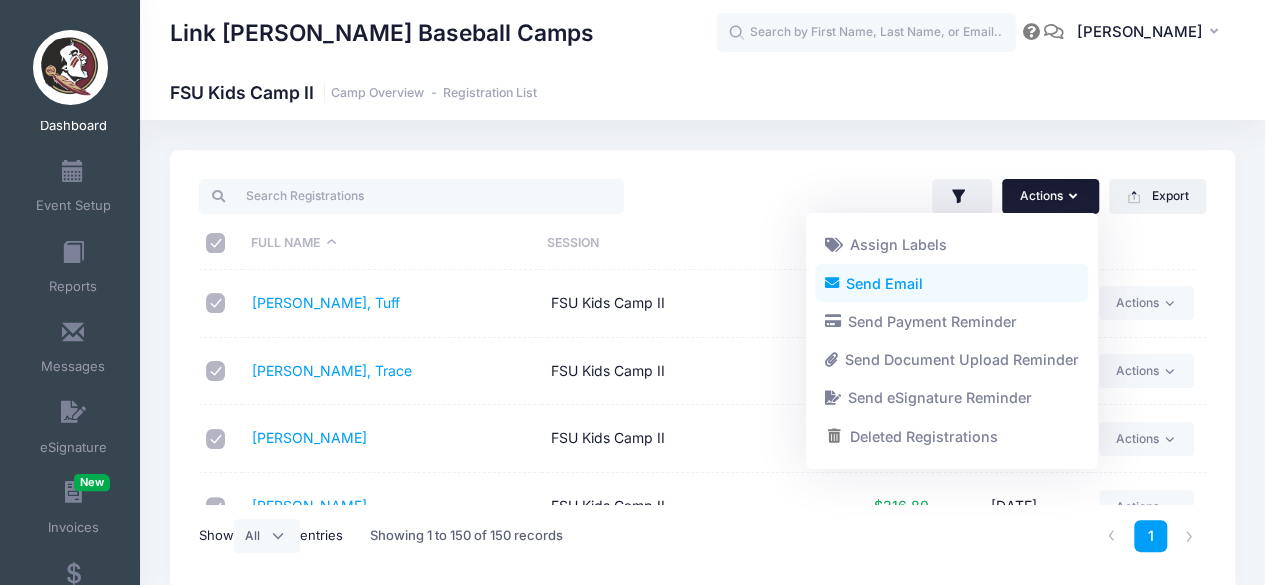 click on "Send Email" at bounding box center (951, 283) 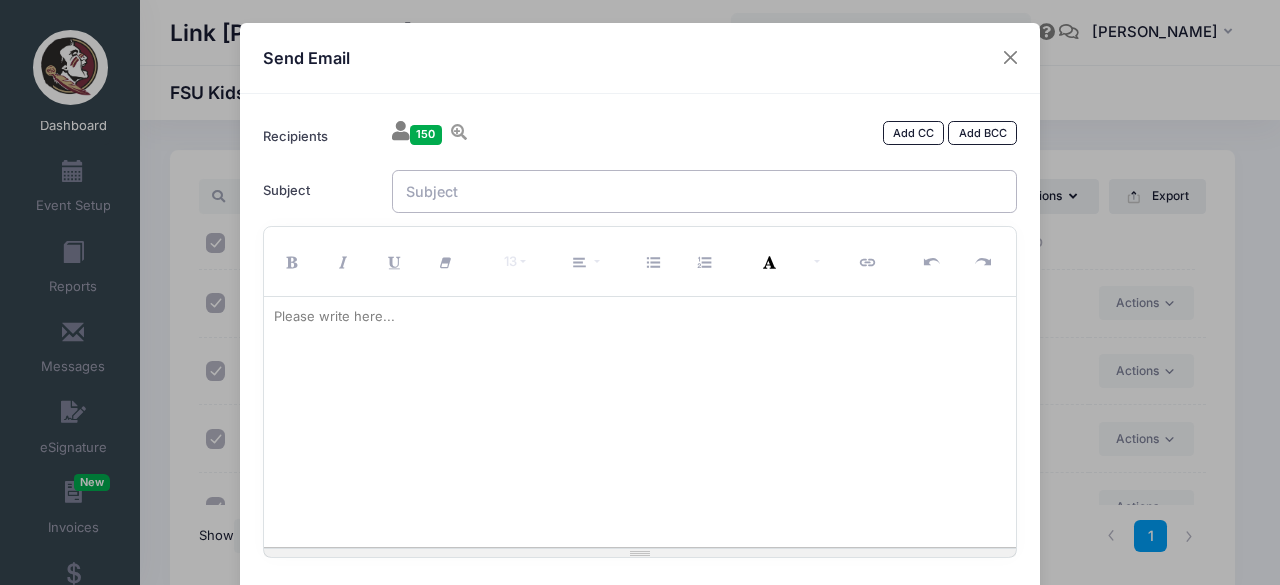 click on "Subject" at bounding box center (705, 191) 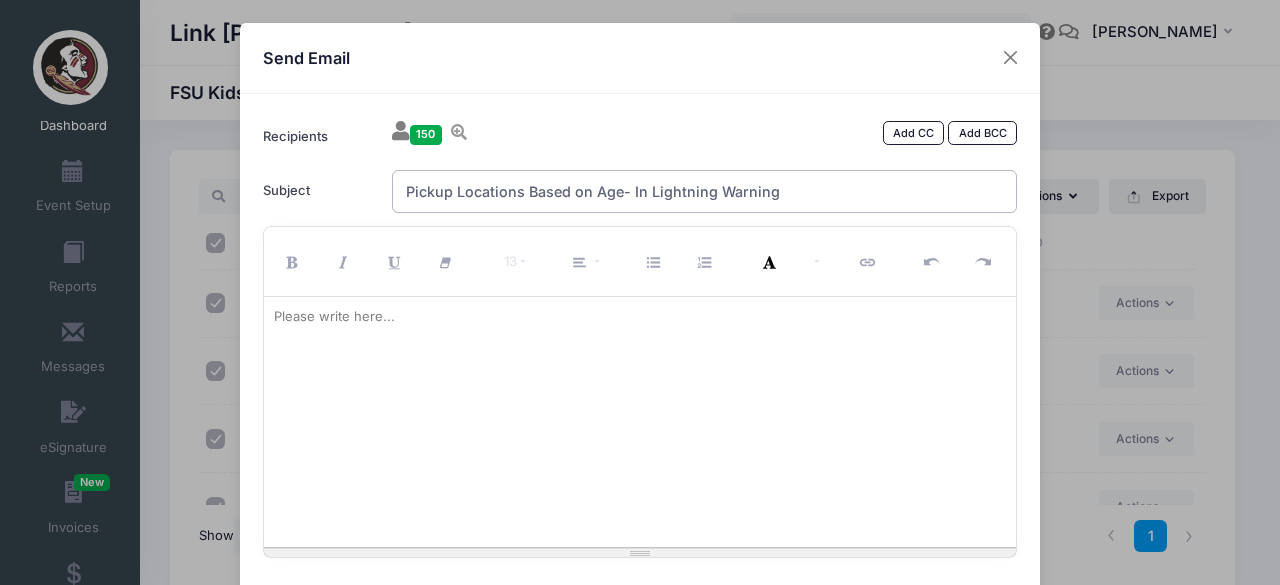 click on "Pickup Locations Based on Age- In Lightning Warning" at bounding box center [705, 191] 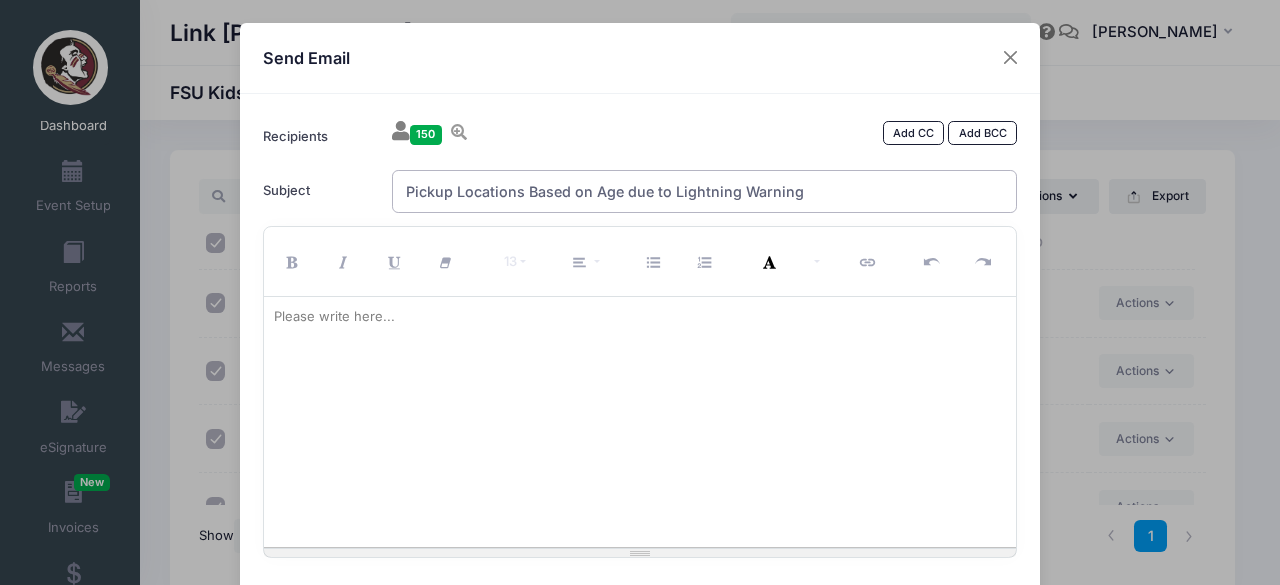 type on "Pickup Locations Based on Age due to Lightning Warning" 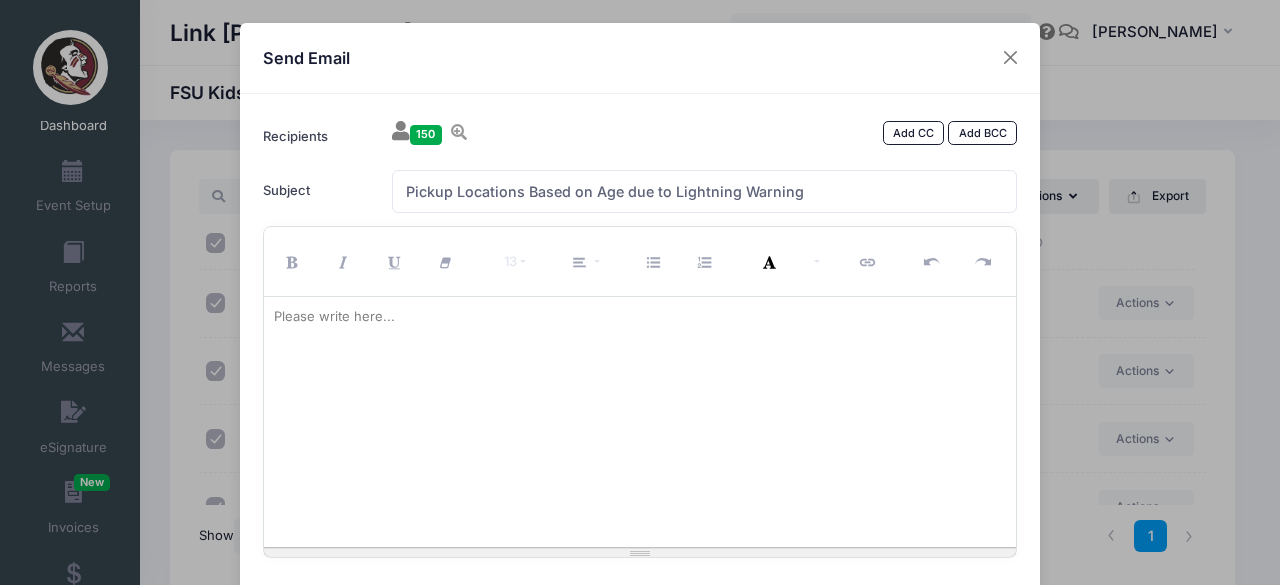 click at bounding box center [640, 422] 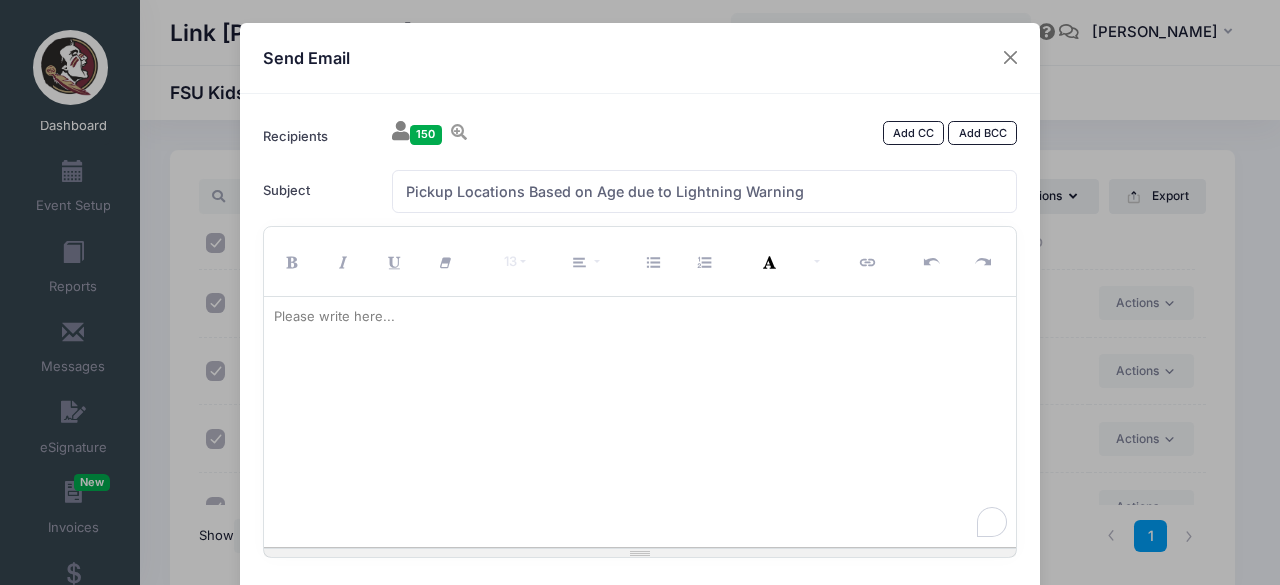 type 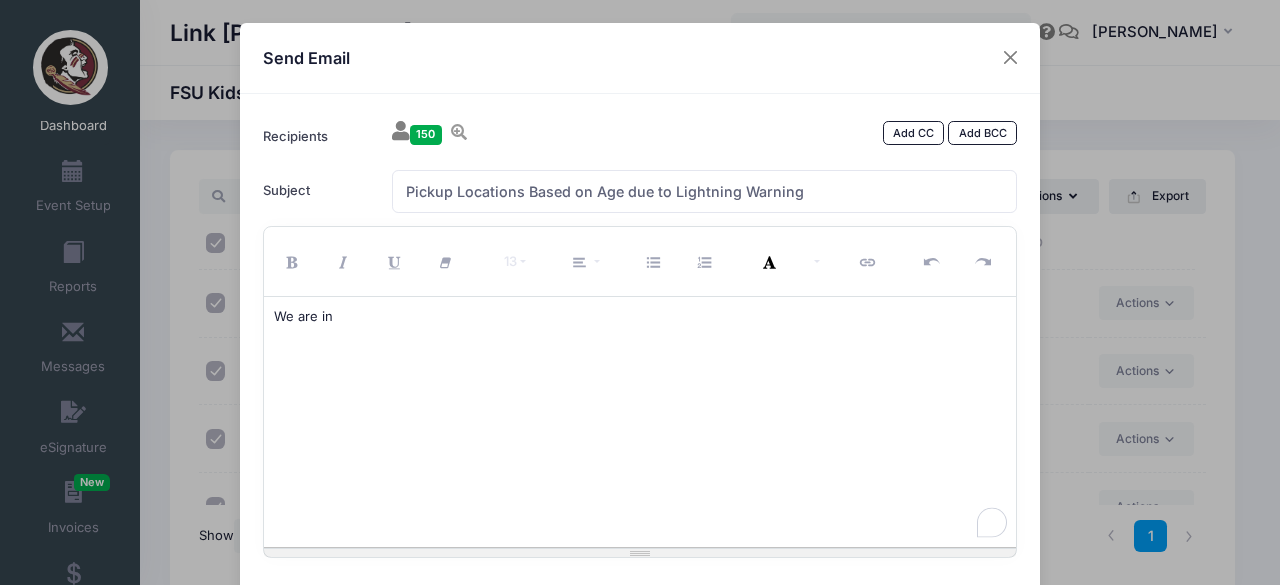 click on "Add CC
Add BCC" at bounding box center [919, 133] 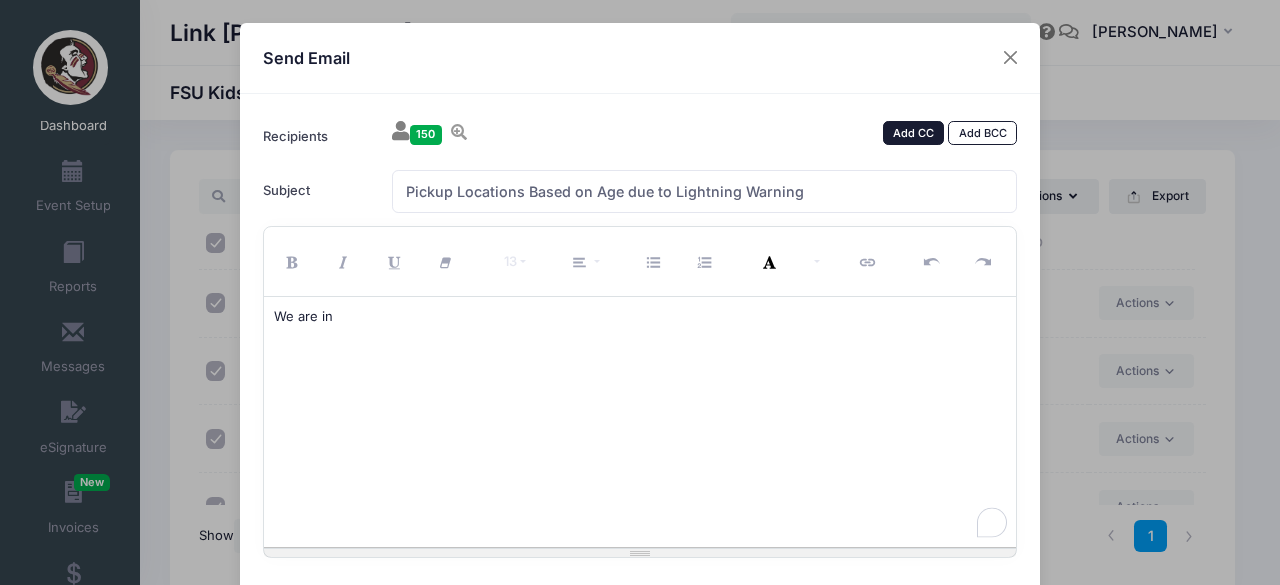 click on "Add CC" at bounding box center [914, 133] 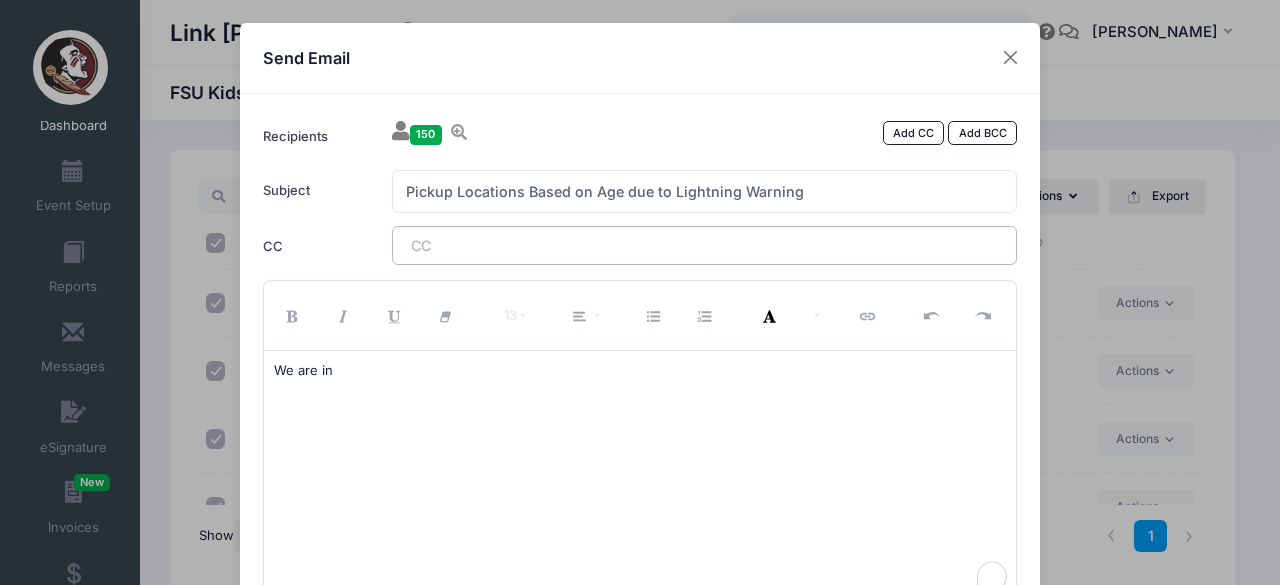 click on "​" at bounding box center (705, 245) 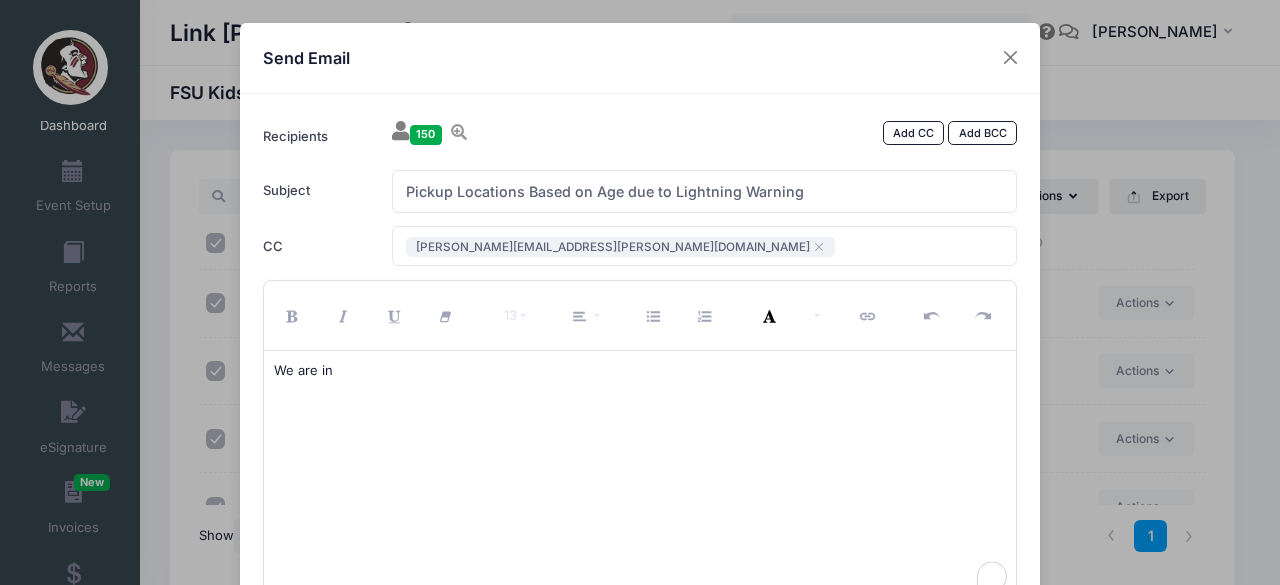 click on "We are in" at bounding box center (640, 371) 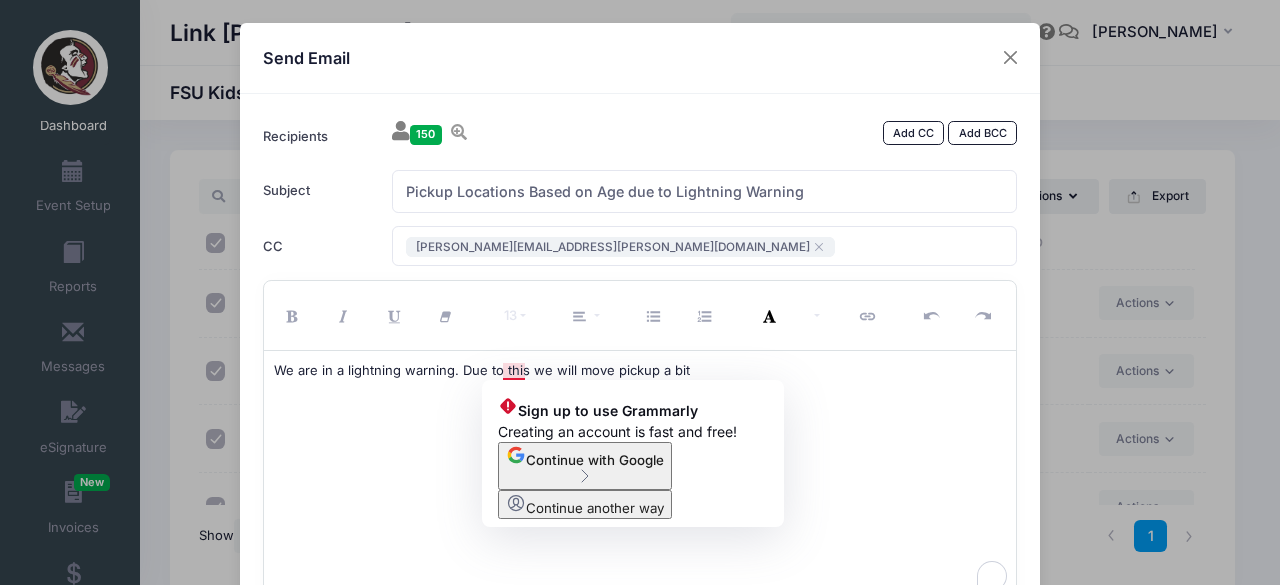 click on "We are in a lightning warning. Due to this we will move pickup a bit" at bounding box center (640, 371) 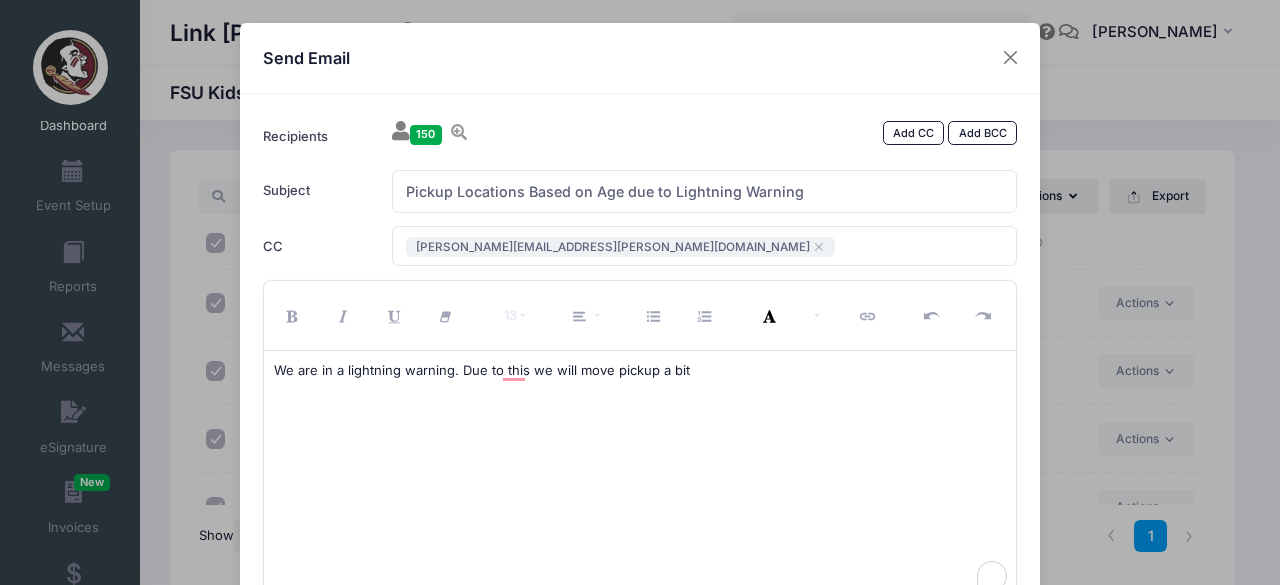 click on "We are in a lightning warning. Due to this we will move pickup a bit" at bounding box center [640, 371] 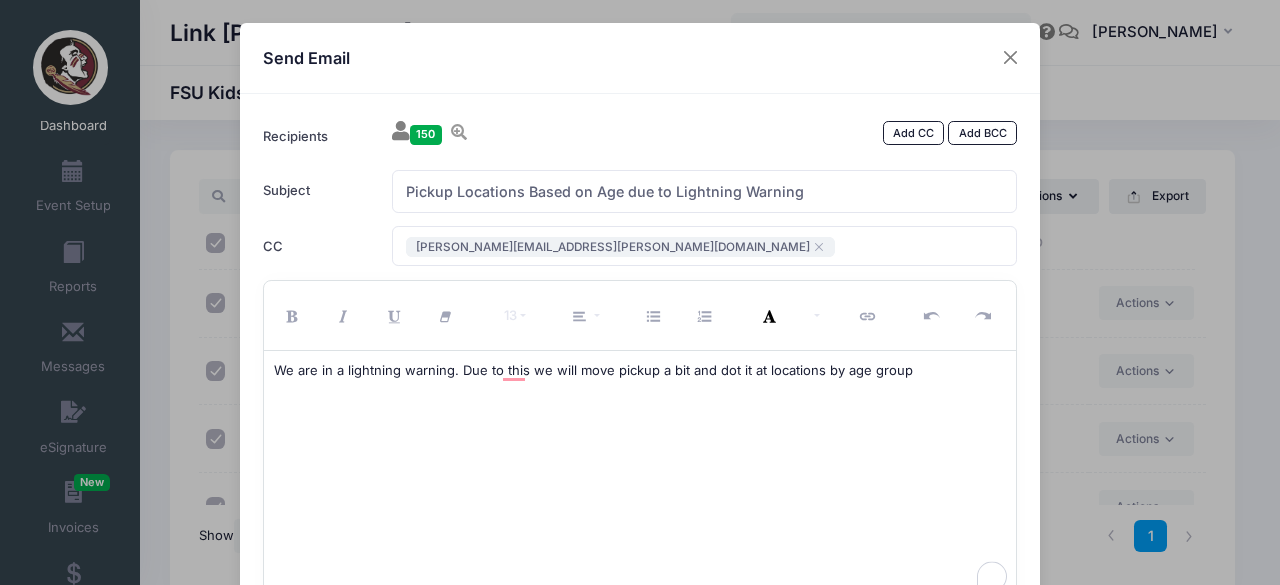 click on "We are in a lightning warning. Due to this we will move pickup a bit and dot it at locations by age group" at bounding box center [640, 371] 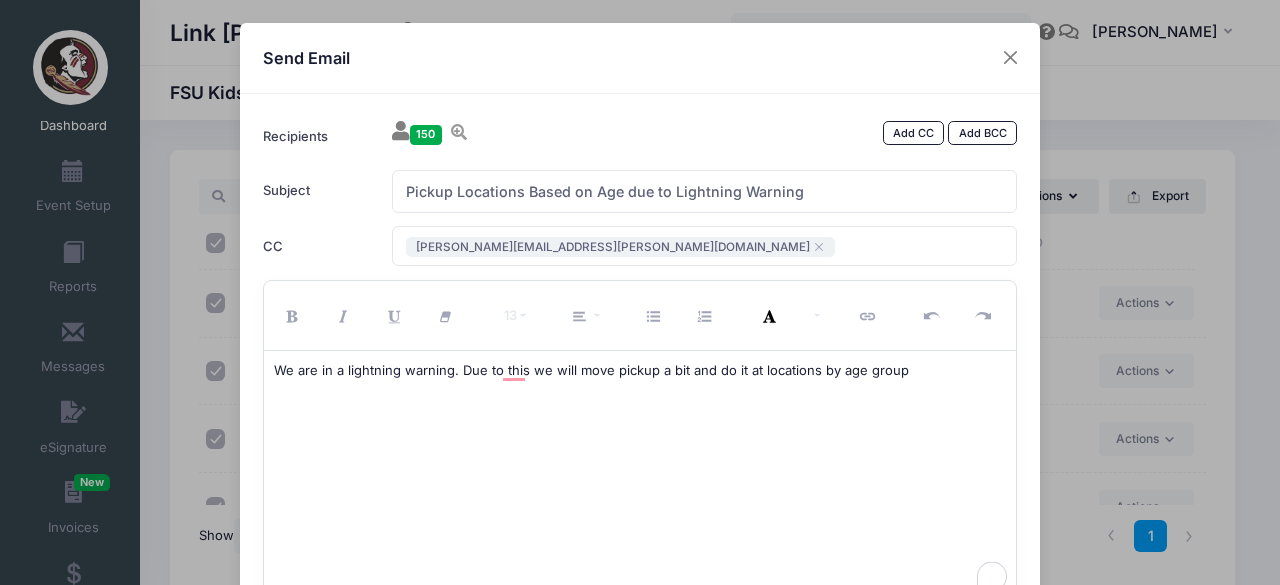 click on "We are in a lightning warning. Due to this we will move pickup a bit and do it at locations by age group" at bounding box center [640, 371] 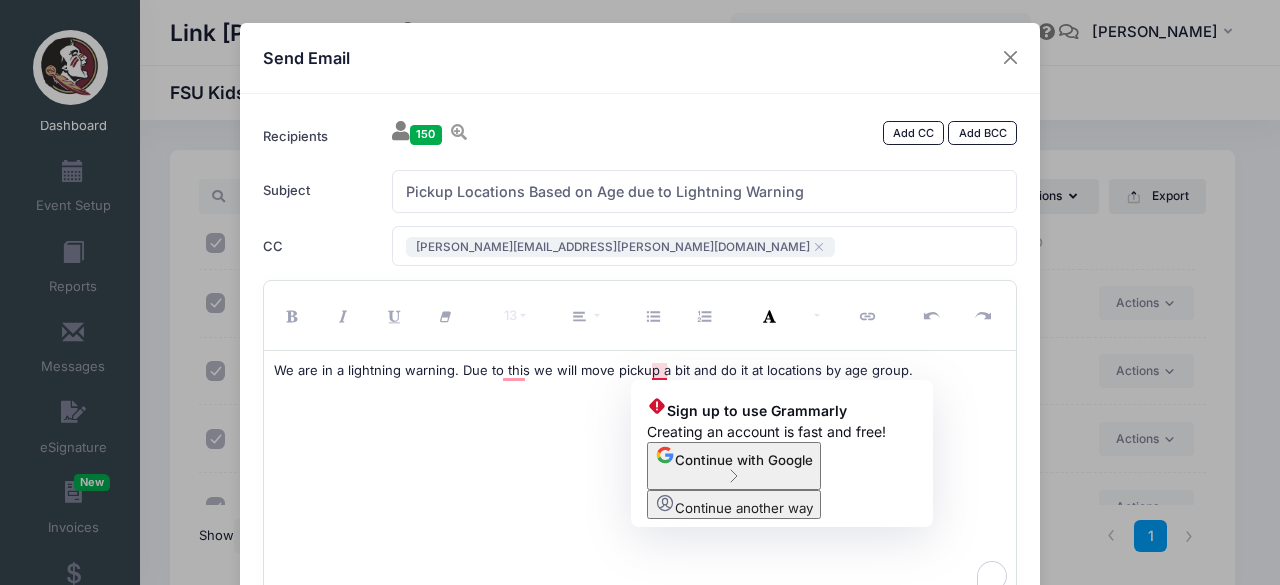 click on "We are in a lightning warning. Due to this we will move pickup a bit and do it at locations by age group." at bounding box center [640, 371] 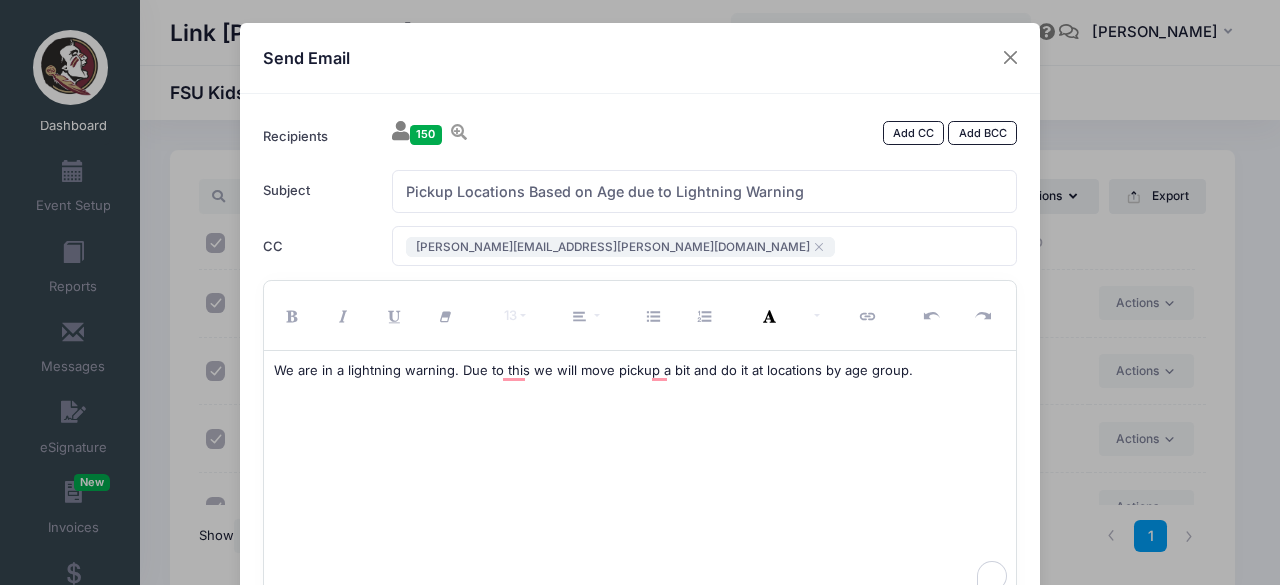 click on "We are in a lightning warning. Due to this we will move pickup a bit and do it at locations by age group." at bounding box center (640, 371) 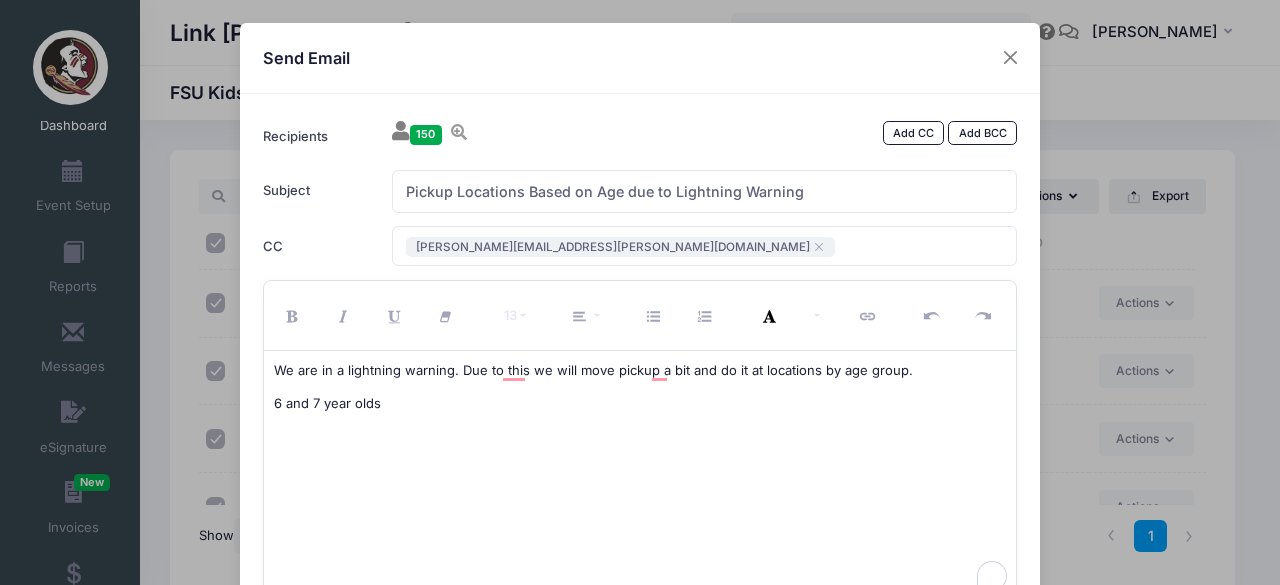 click on "We are in a lightning warning. Due to this we will move pickup a bit and do it at locations by age group.  [DEMOGRAPHIC_DATA] year olds" at bounding box center [640, 476] 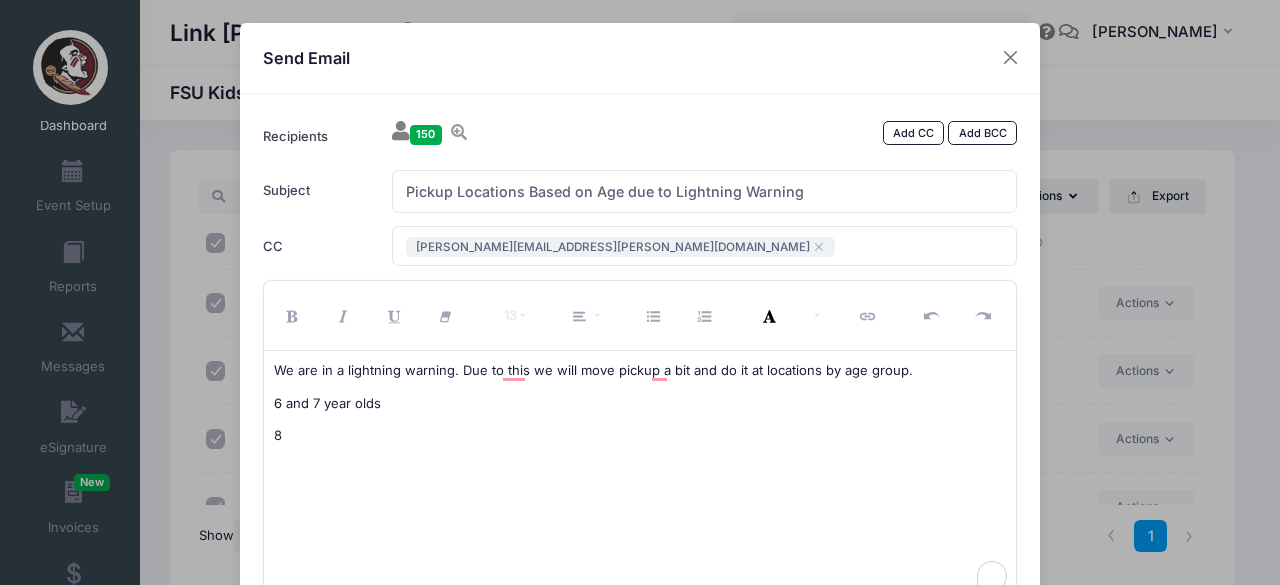 click on "8" at bounding box center [640, 436] 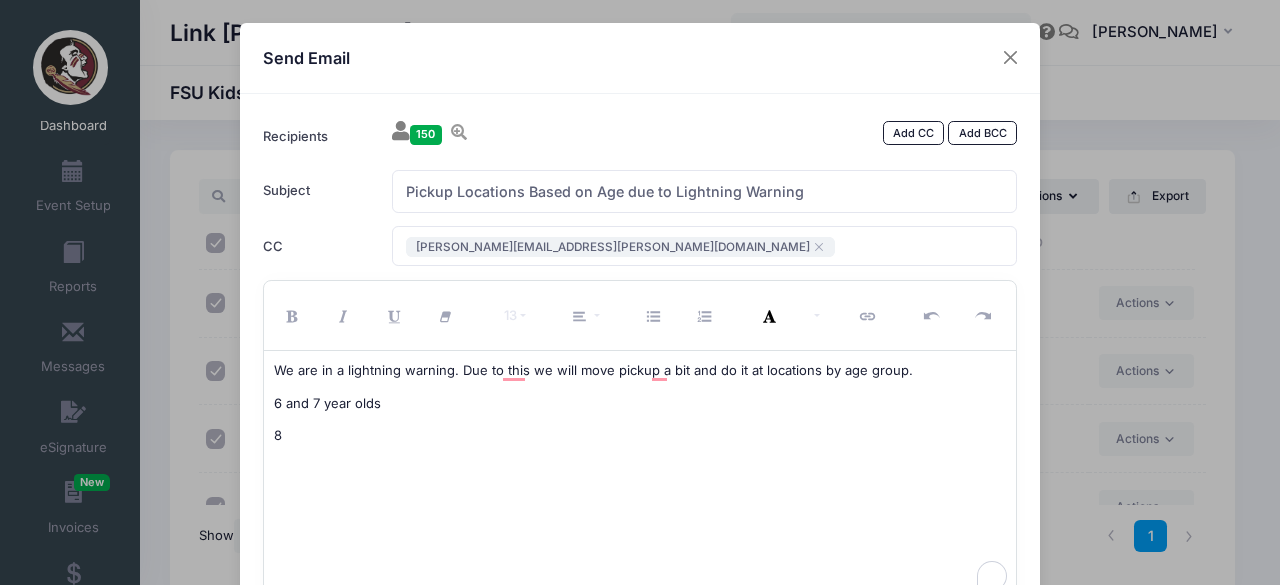 drag, startPoint x: 910, startPoint y: 379, endPoint x: 465, endPoint y: 361, distance: 445.3639 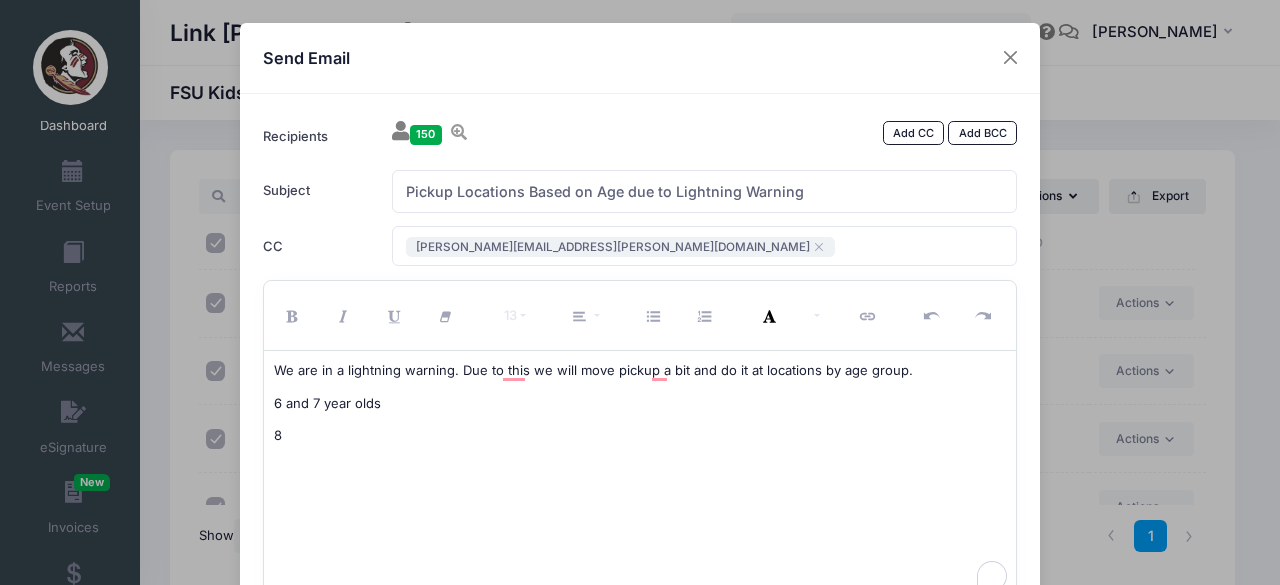 click on "We are in a lightning warning. Due to this we will move pickup a bit and do it at locations by age group." at bounding box center [640, 371] 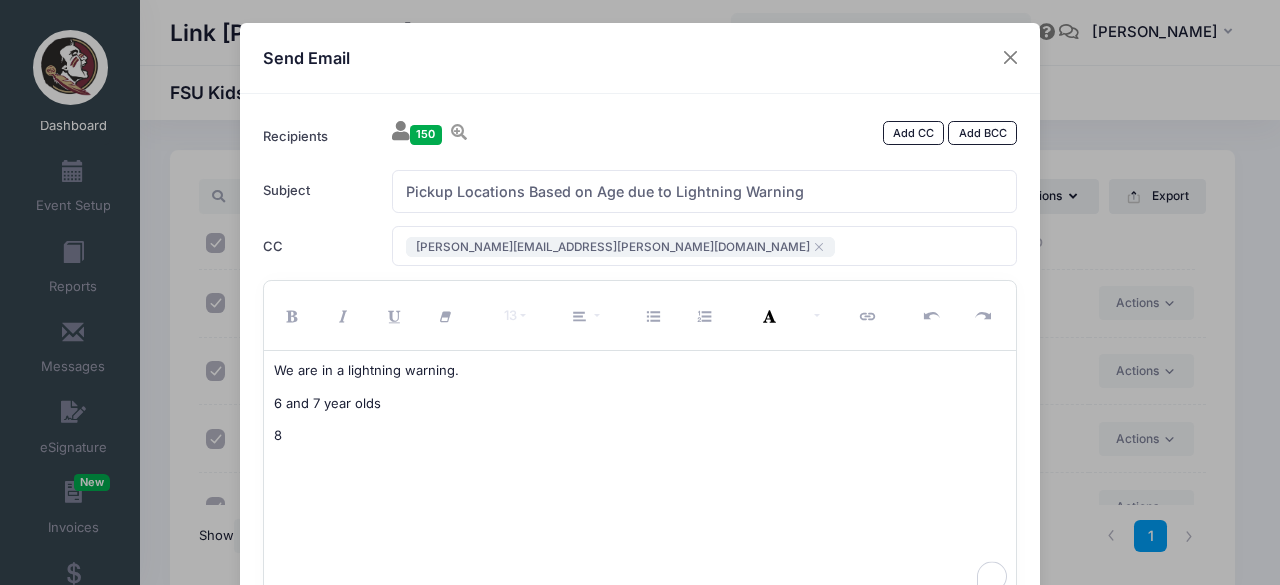 click on "We are in a lightning warning.  6 and 7 year olds  8" at bounding box center [640, 476] 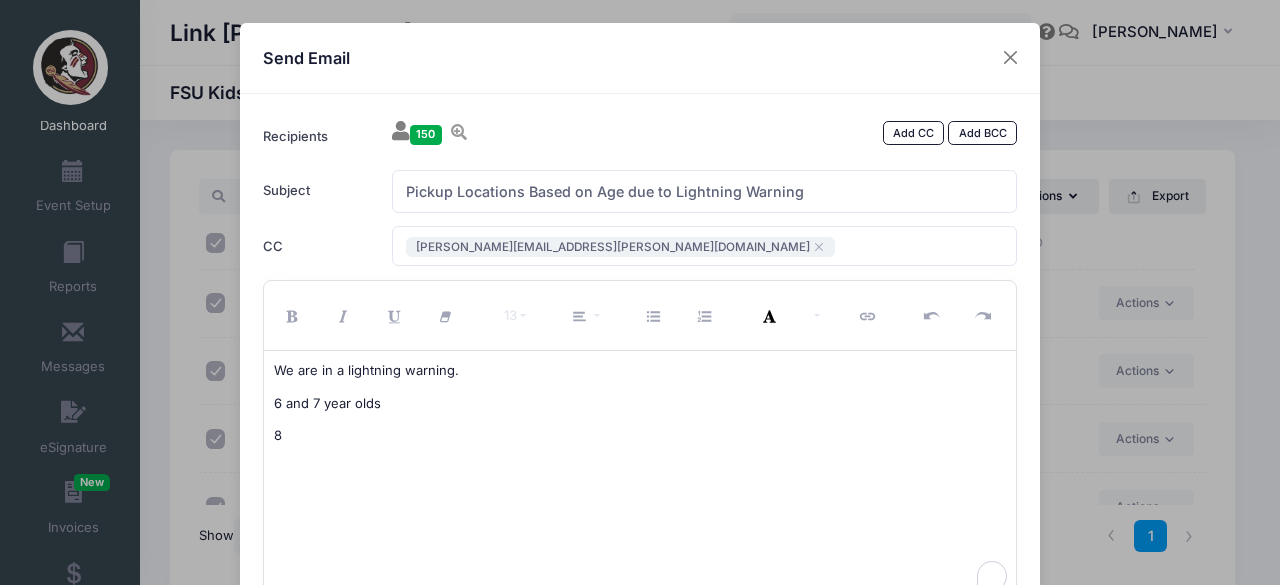 click on "We are in a lightning warning.  6 and 7 year olds  8" at bounding box center [640, 476] 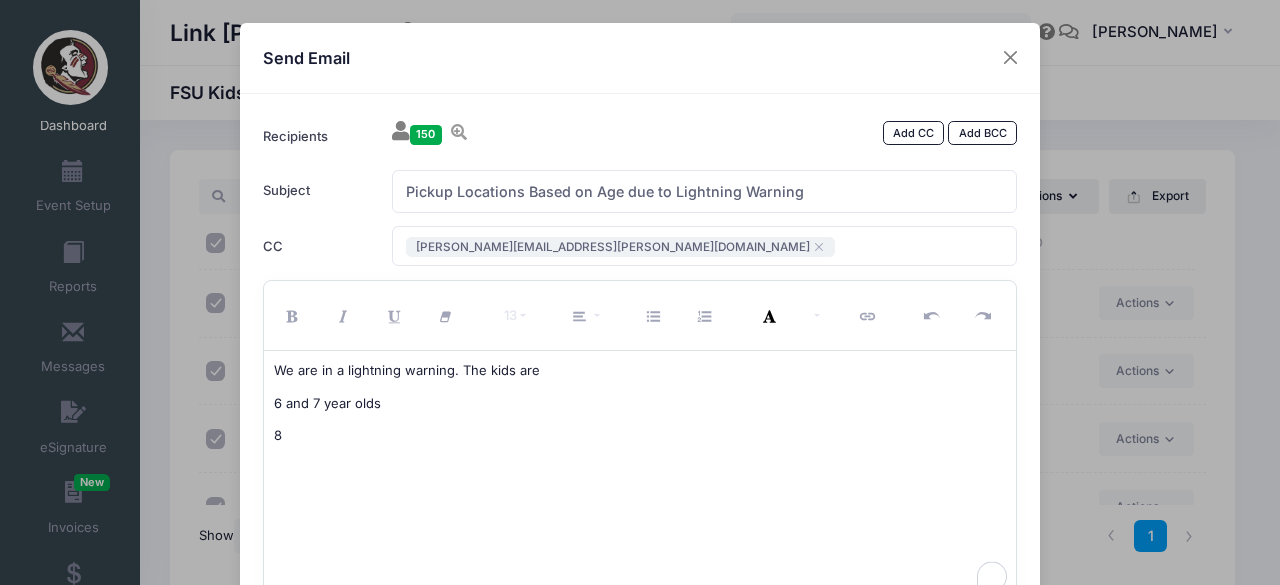 click on "We are in a lightning warning. The kids are" at bounding box center (640, 371) 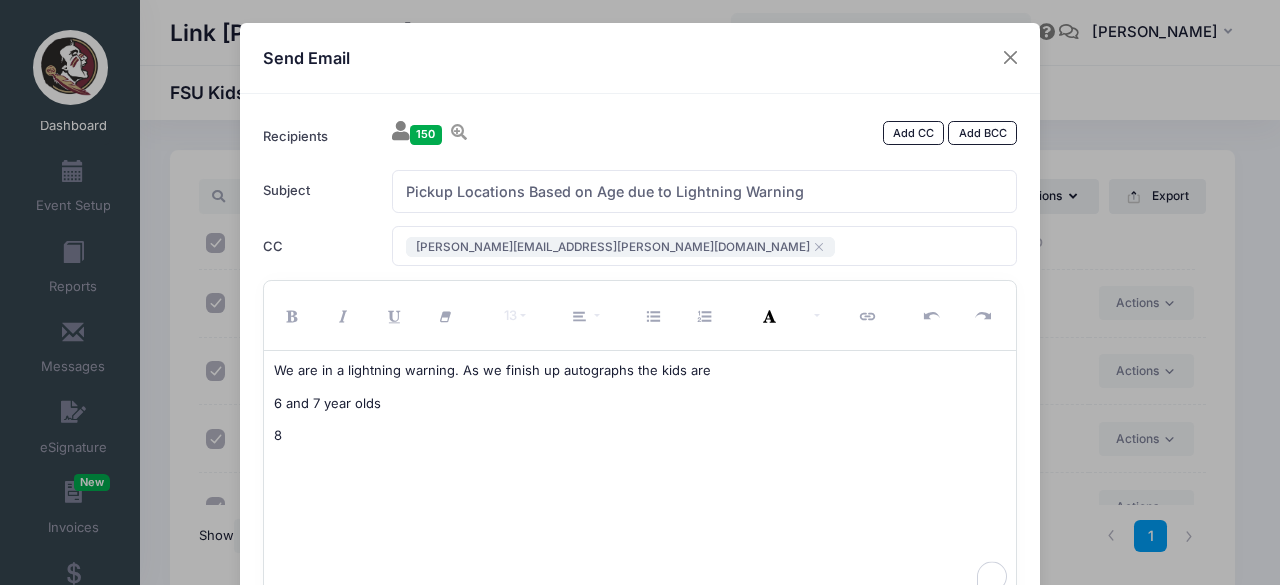 click on "We are in a lightning warning. As we finish up autographs the kids are" at bounding box center (640, 371) 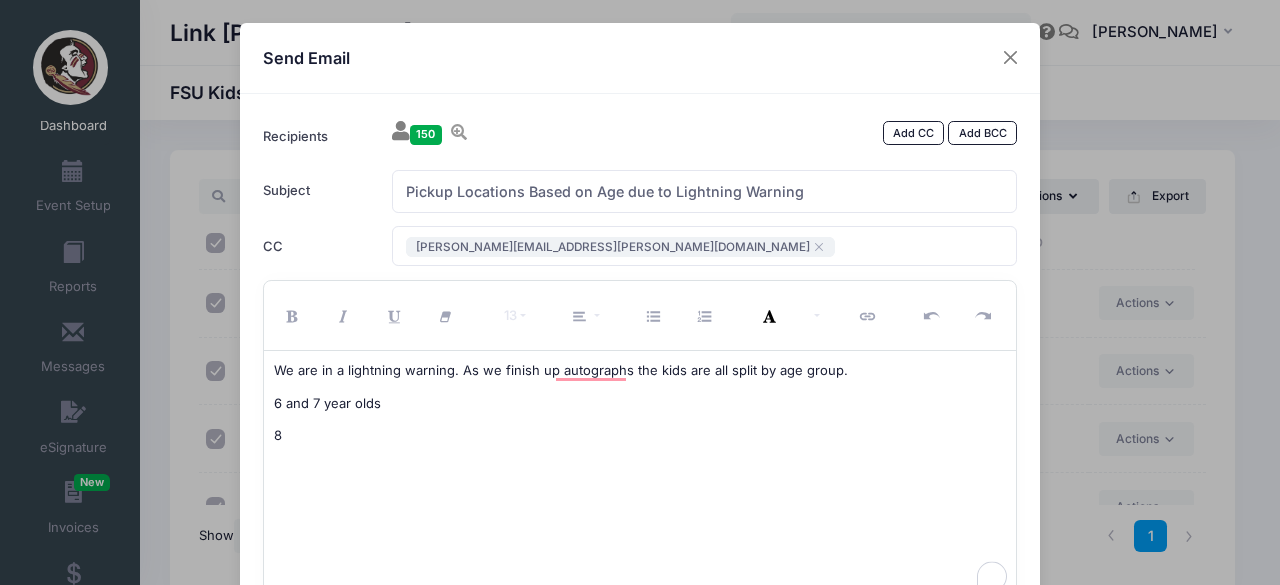 click on "6 and 7 year olds" at bounding box center (640, 404) 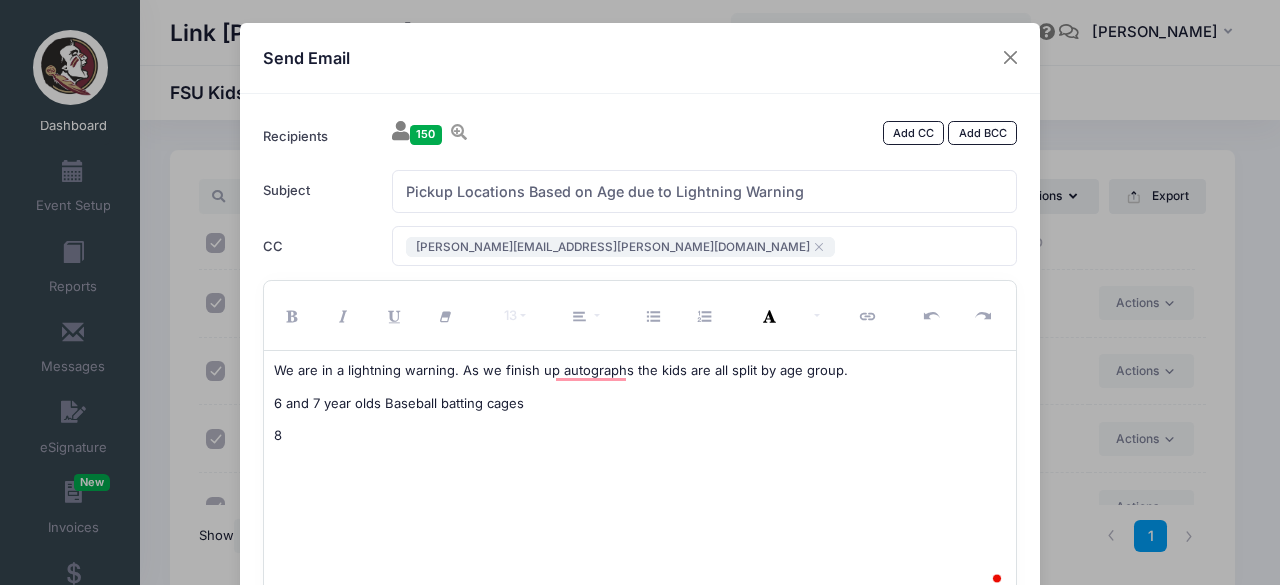click on "8" at bounding box center [640, 436] 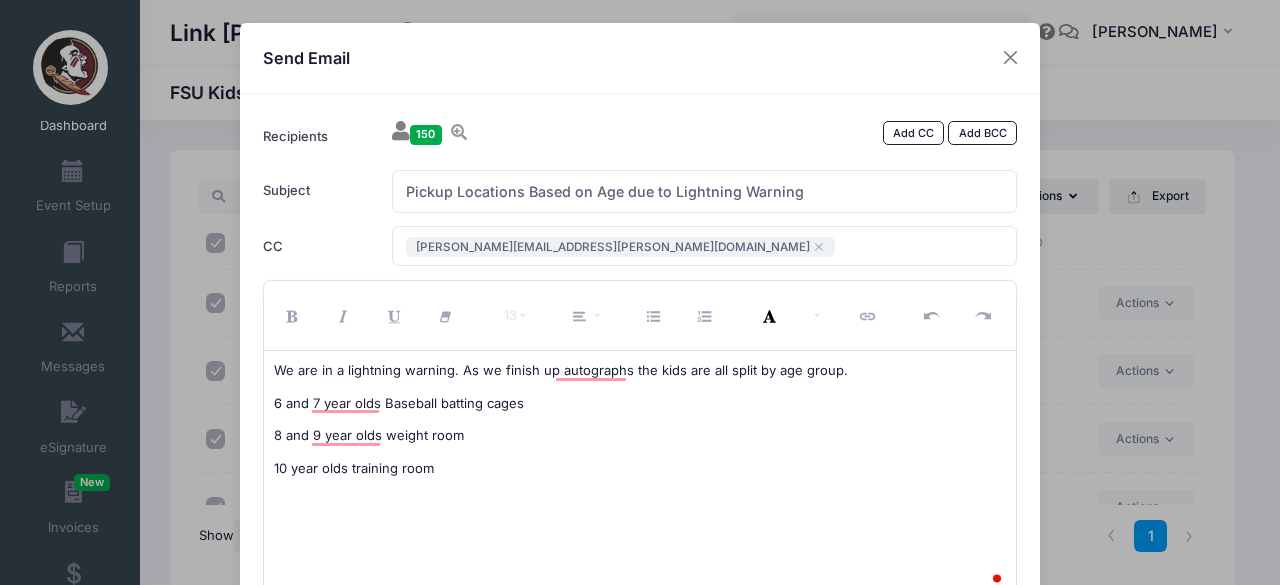 click on "8 and 9 year olds weight room" at bounding box center [640, 436] 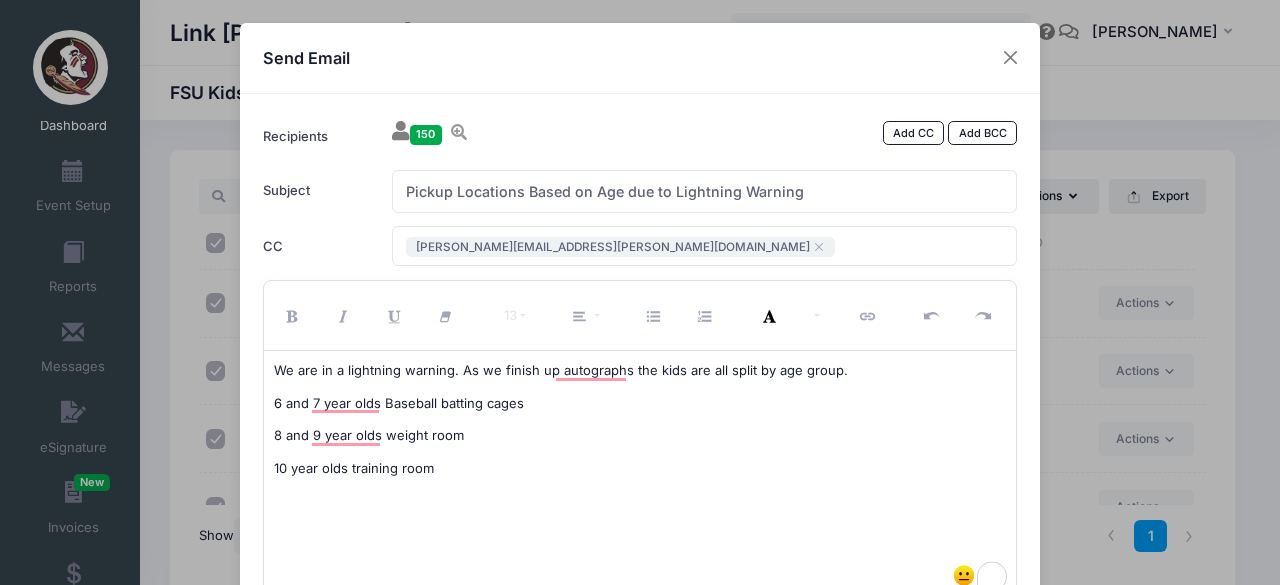 click on "6 and 7 year olds Baseball batting cages" at bounding box center [640, 404] 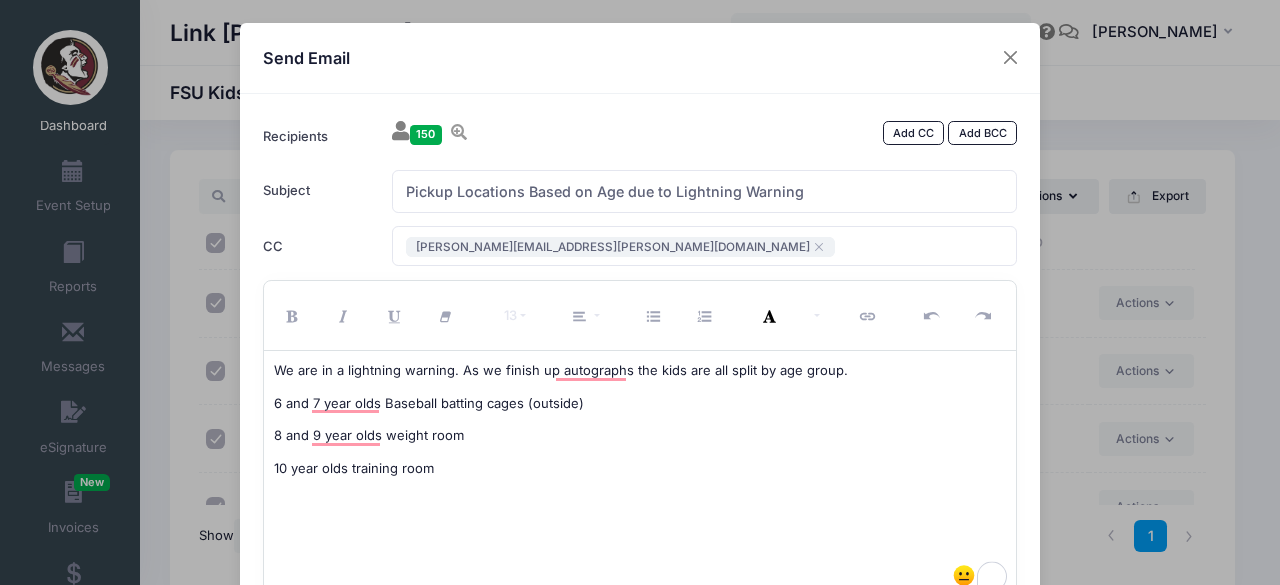 click on "8 and 9 year olds weight room" at bounding box center [640, 436] 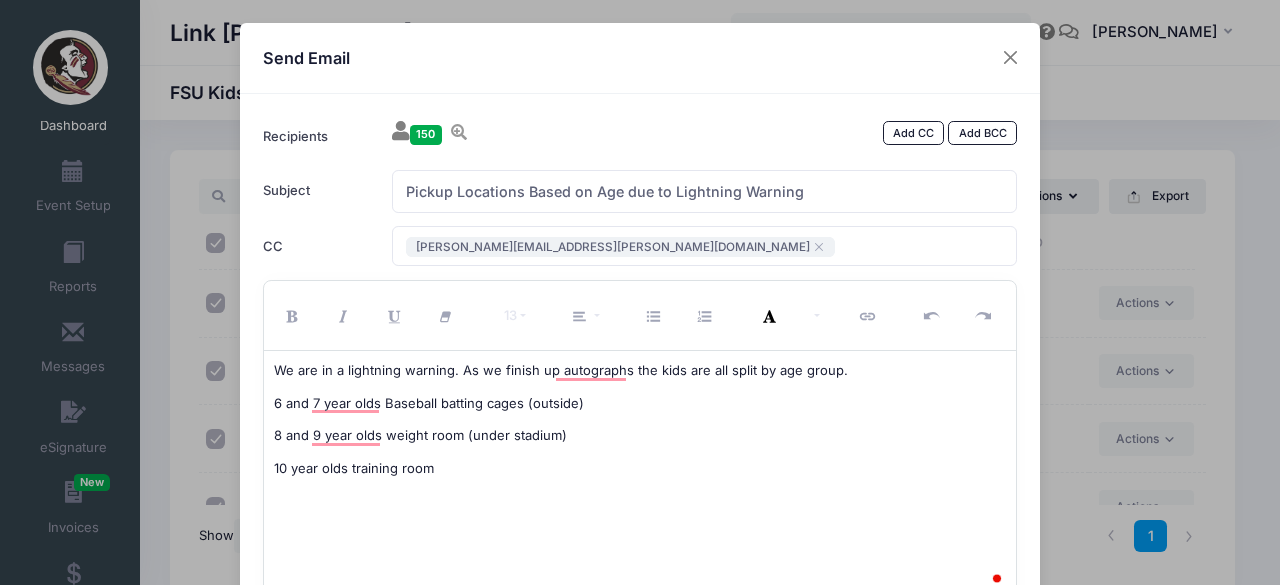 click on "We are in a lightning warning. As we finish up autographs the kids are all split by age group. [DEMOGRAPHIC_DATA] year olds Baseball batting cages (outside) 8 and 9 year olds weight room (under stadium) 10 year olds training room" at bounding box center [640, 476] 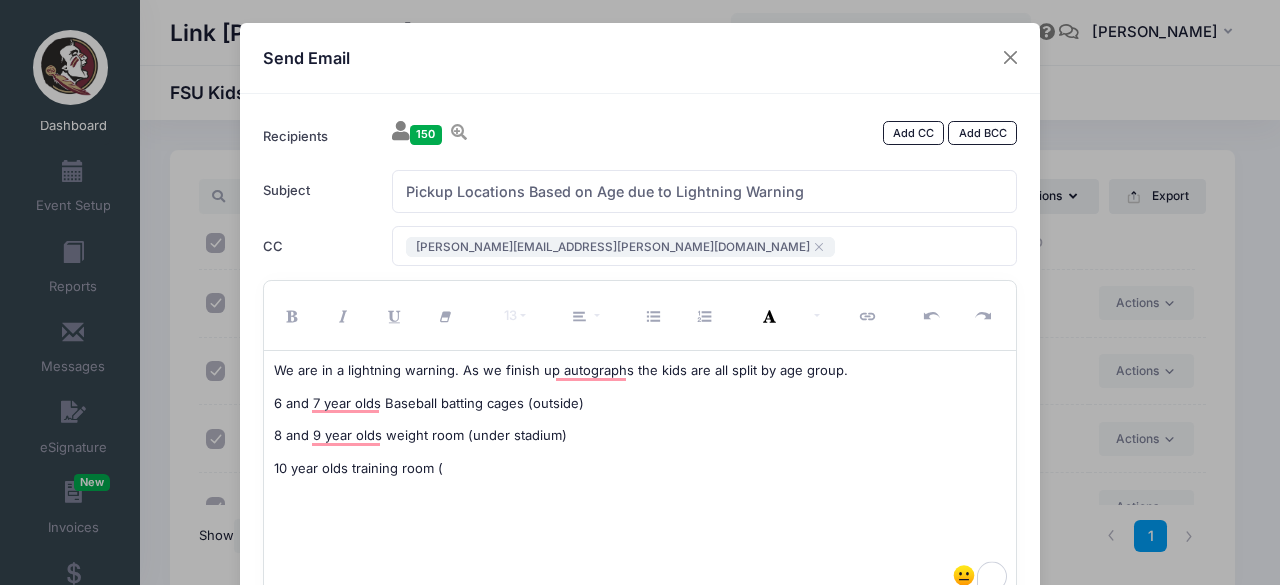 click on "We are in a lightning warning. As we finish up autographs the kids are all split by age group. [DEMOGRAPHIC_DATA] year olds Baseball batting cages (outside) 8 and 9 year olds weight room (under stadium) 10 year olds training room (" at bounding box center (640, 476) 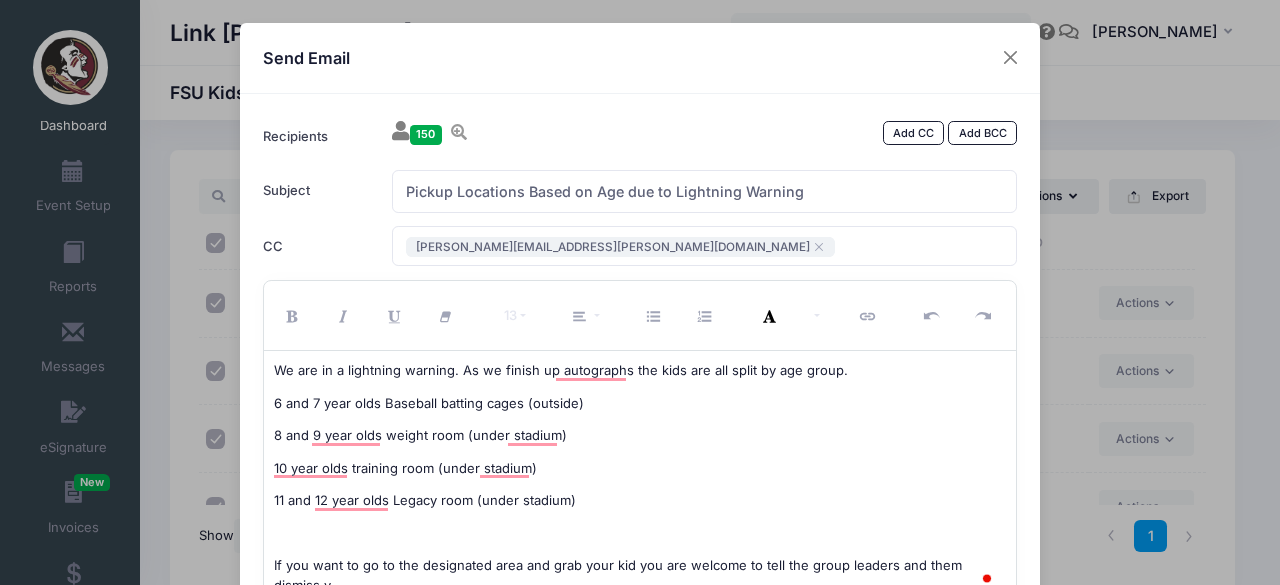 scroll, scrollTop: 6, scrollLeft: 0, axis: vertical 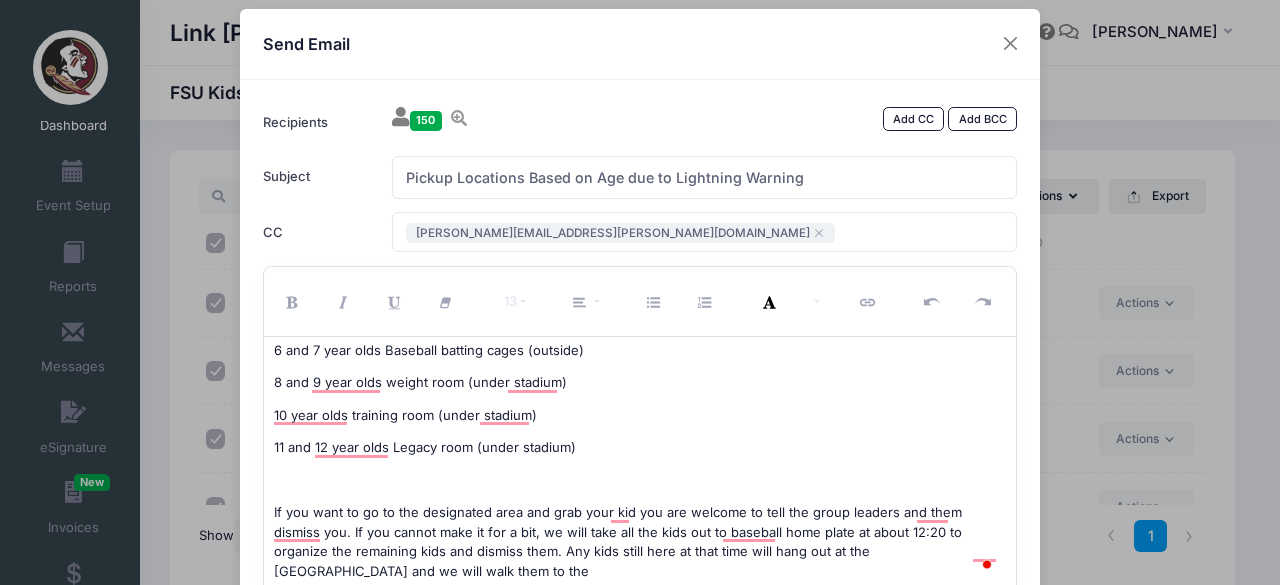 click on "If you want to go to the designated area and grab your kid you are welcome to tell the group leaders and them dismiss you. If you cannot make it for a bit, we will take all the kids out to baseball home plate at about 12:20 to organize the remaining kids and dismiss them. Any kids still here at that time will hang out at the [GEOGRAPHIC_DATA] and we will walk them to the" at bounding box center [640, 542] 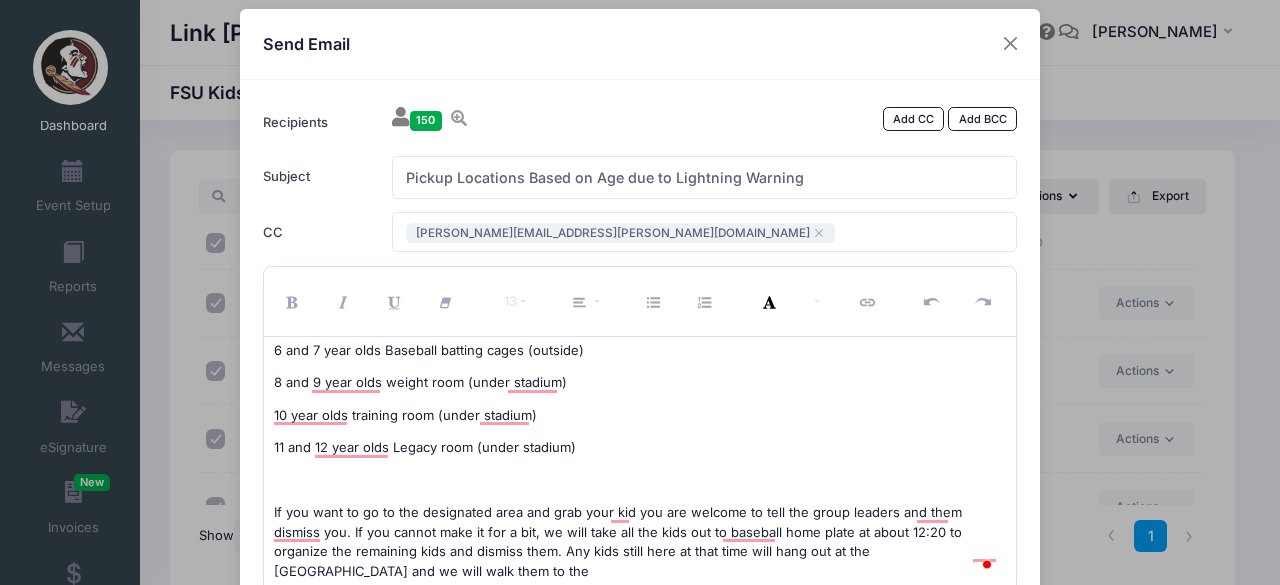 scroll, scrollTop: 56, scrollLeft: 0, axis: vertical 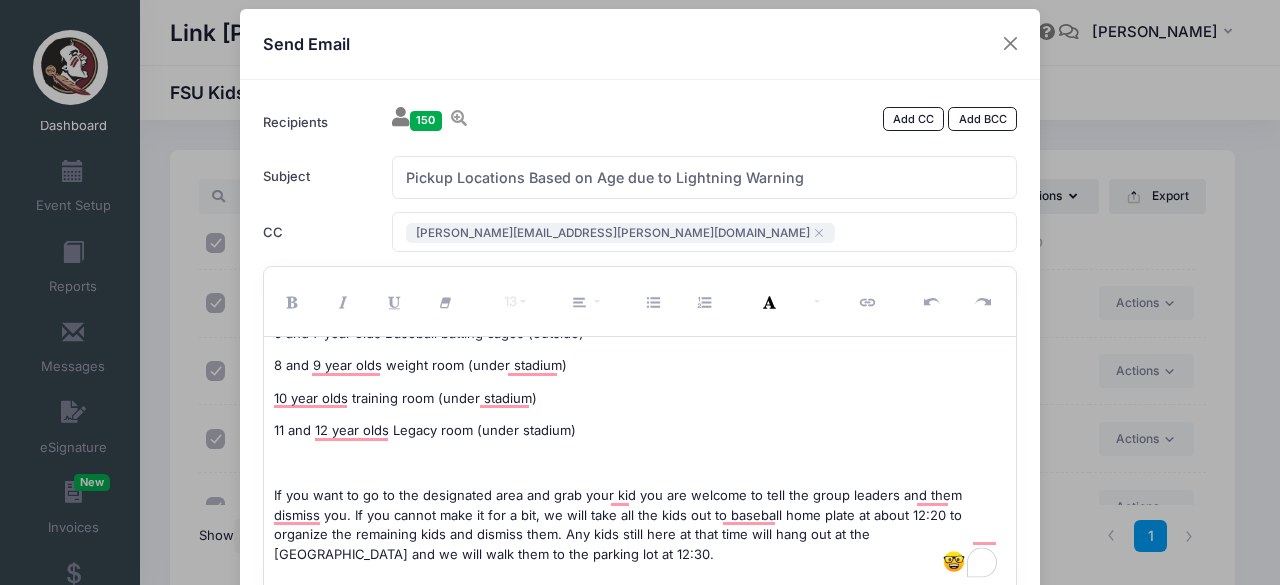 click on "If you want to go to the designated area and grab your kid you are welcome to tell the group leaders and them dismiss you. If you cannot make it for a bit, we will take all the kids out to baseball home plate at about 12:20 to organize the remaining kids and dismiss them. Any kids still here at that time will hang out at the [GEOGRAPHIC_DATA] and we will walk them to the parking lot at 12:30." at bounding box center (640, 525) 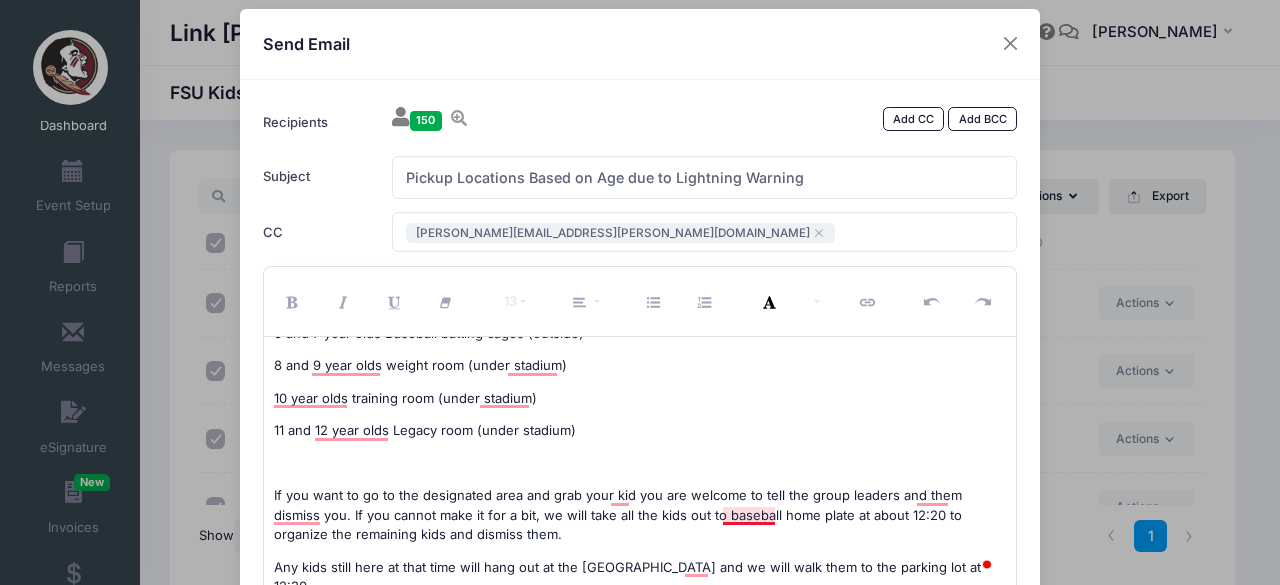 click on "If you want to go to the designated area and grab your kid you are welcome to tell the group leaders and them dismiss you. If you cannot make it for a bit, we will take all the kids out to baseball home plate at about 12:20 to organize the remaining kids and dismiss them." at bounding box center (640, 515) 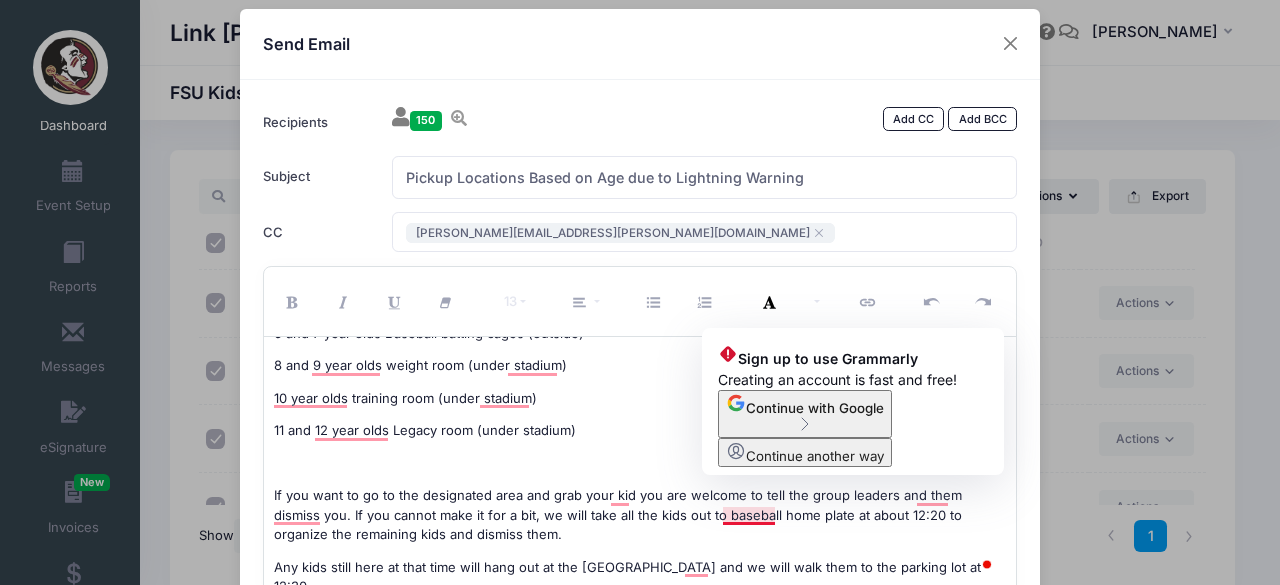click on "We are in a lightning warning. As we finish up autographs the kids are all split by age group. [DEMOGRAPHIC_DATA] year olds Baseball batting cages (outside) 8 and 9 year olds weight room (under stadium) 10 year olds training room (under stadium) 11 and 12 year olds Legacy room (under stadium) If you want to go to the designated area and grab your kid you are welcome to tell the group leaders and them dismiss you. If you cannot make it for a bit, we will take all the kids out to baseball home plate at about 12:20 to organize the remaining kids and dismiss them.  Any kids still here at that time will hang out at the [GEOGRAPHIC_DATA] and we will walk them to the parking lot at 12:30." at bounding box center [640, 462] 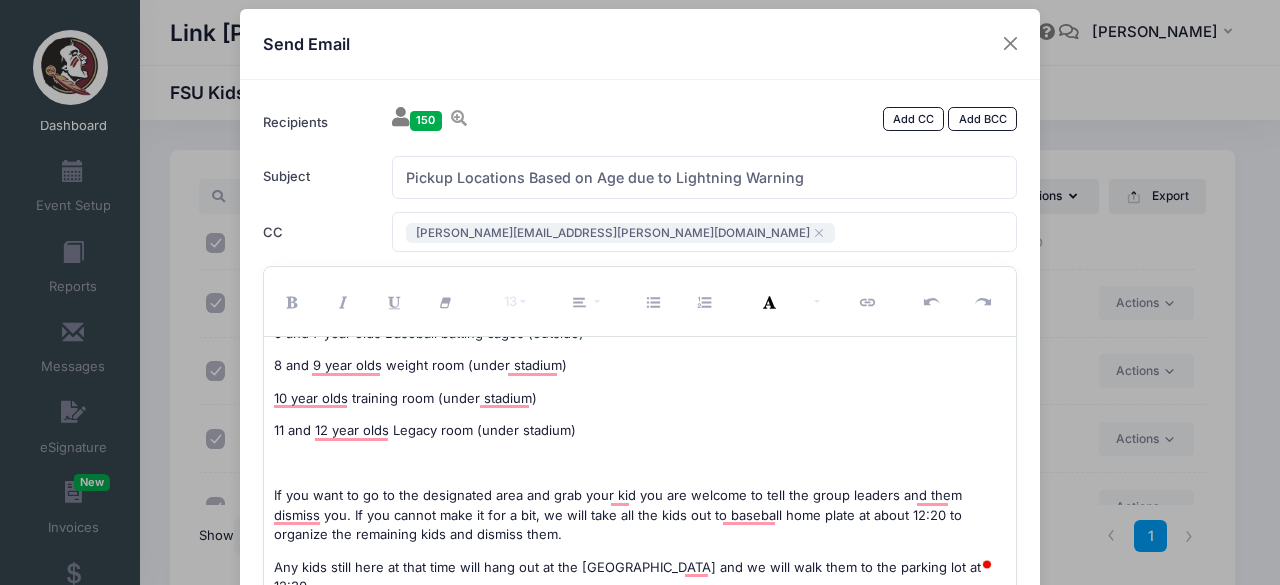 scroll, scrollTop: 68, scrollLeft: 0, axis: vertical 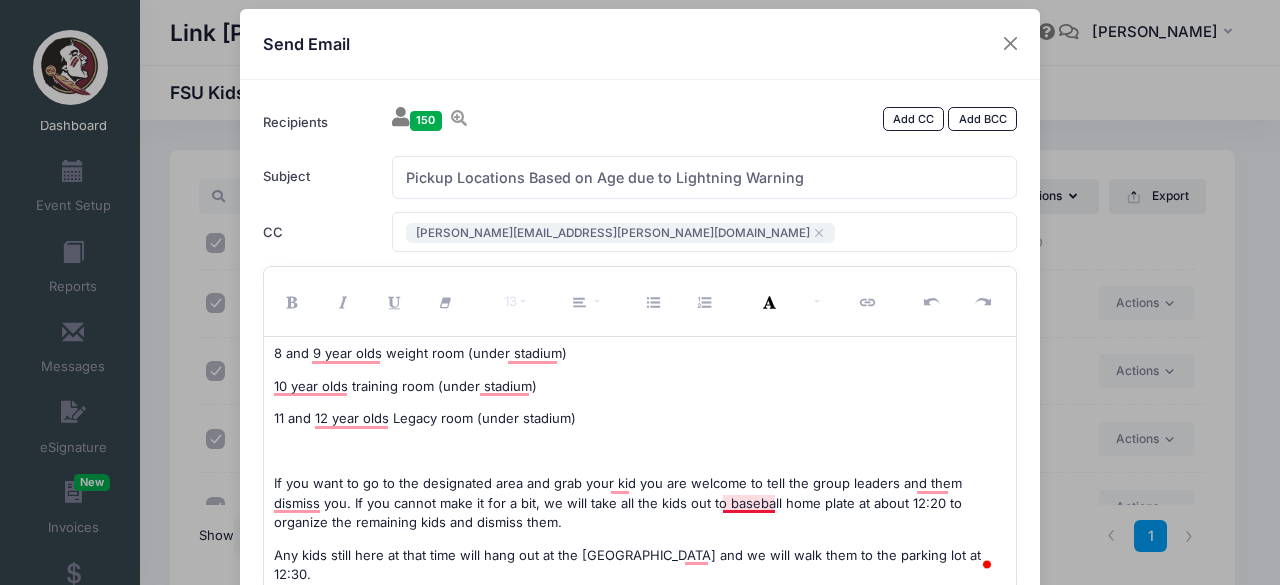 click on "If you want to go to the designated area and grab your kid you are welcome to tell the group leaders and them dismiss you. If you cannot make it for a bit, we will take all the kids out to baseball home plate at about 12:20 to organize the remaining kids and dismiss them." at bounding box center [640, 503] 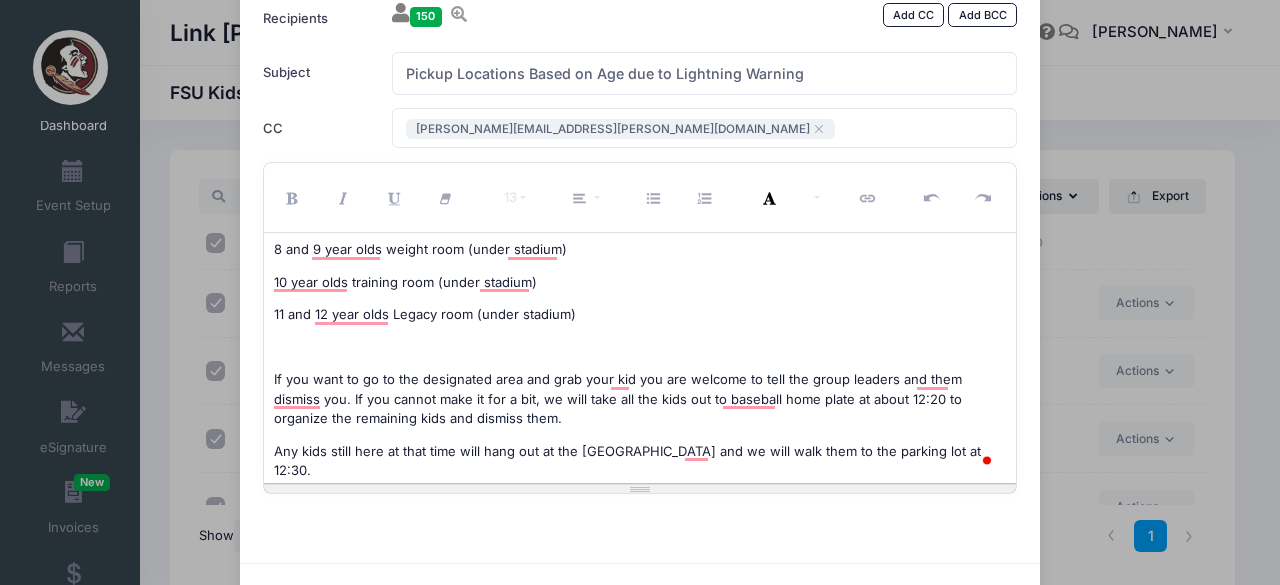 scroll, scrollTop: 120, scrollLeft: 0, axis: vertical 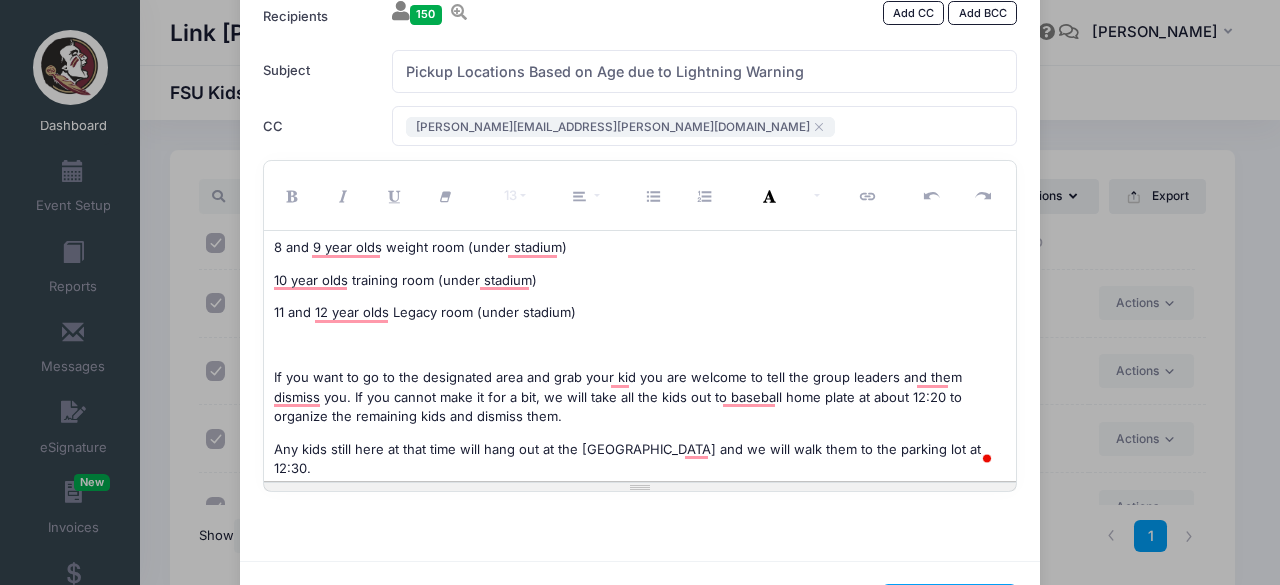 click at bounding box center [987, 459] 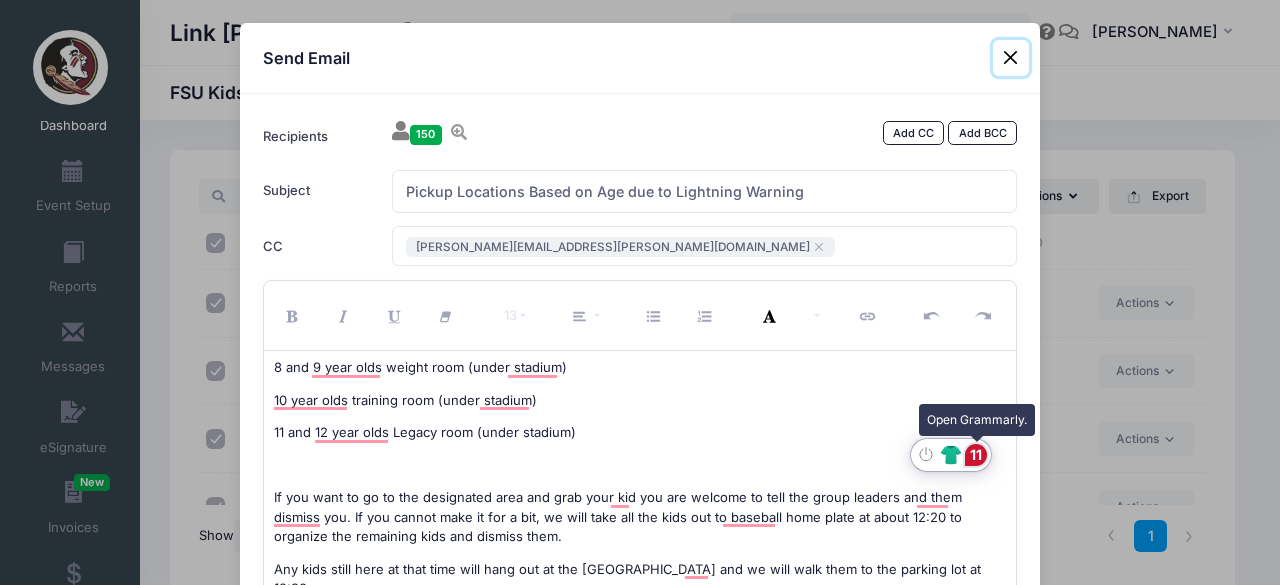 click on "11" 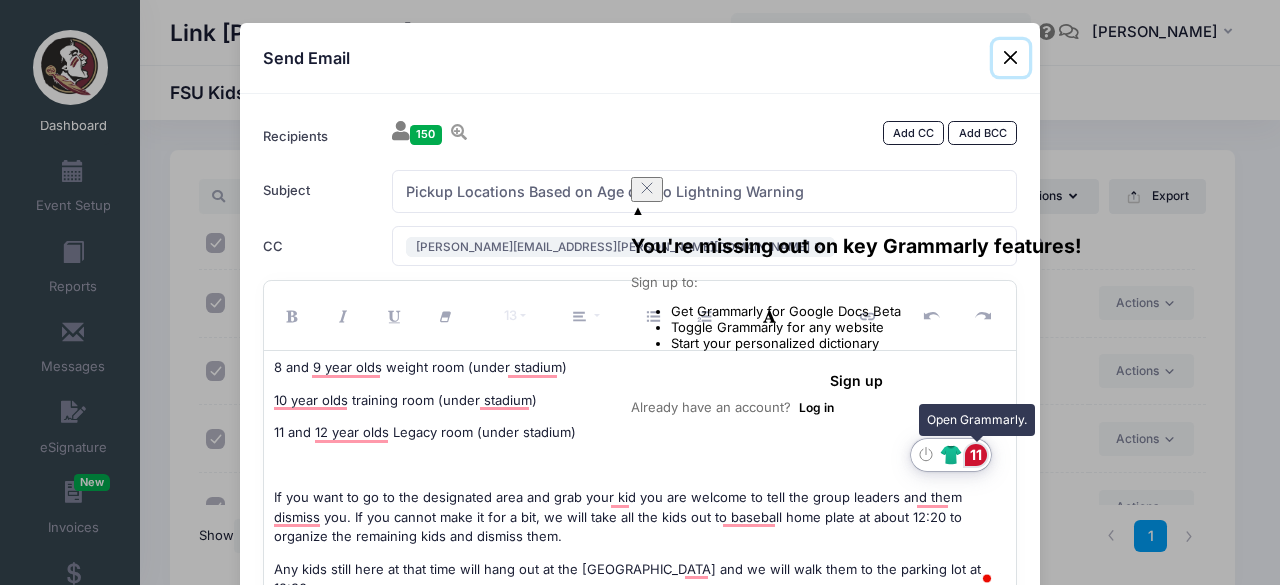 scroll, scrollTop: 0, scrollLeft: 0, axis: both 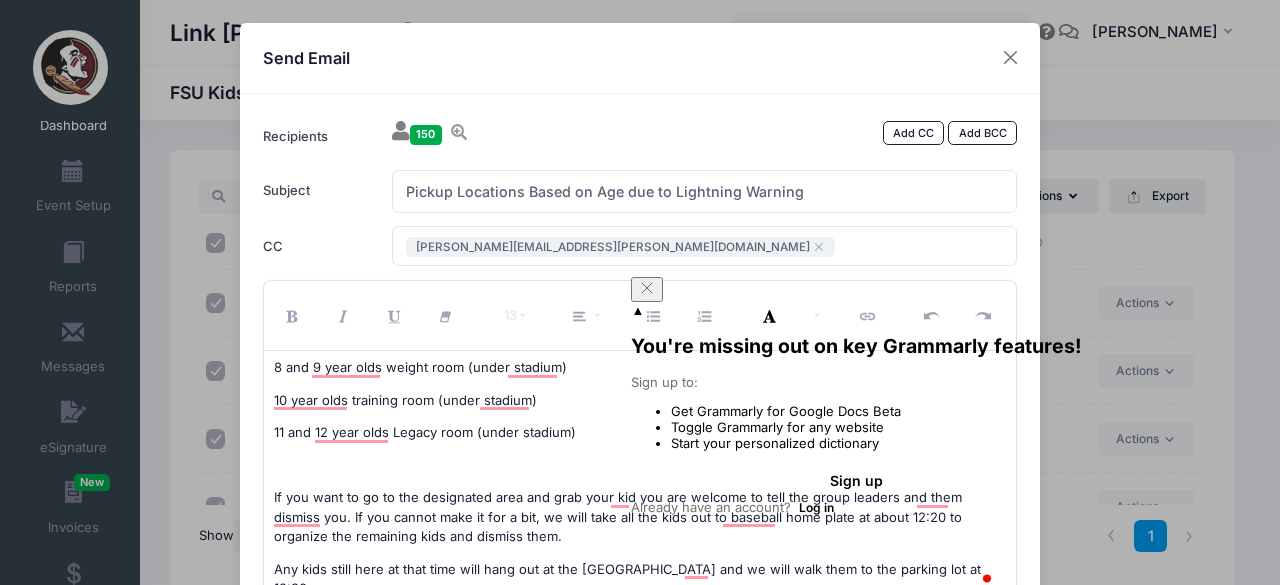 click on "We are in a lightning warning. As we finish up autographs the kids are all split by age group. [DEMOGRAPHIC_DATA] year olds Baseball batting cages (outside) 8 and 9 year olds weight room (under stadium) 10 year olds training room (under stadium) 11 and 12 year olds Legacy room (under stadium) If you want to go to the designated area and grab your kid you are welcome to tell the group leaders and them dismiss you. If you cannot make it for a bit, we will take all the kids out to baseball home plate at about 12:20 to organize the remaining kids and dismiss them.  Any kids still here at that time will hang out at the [GEOGRAPHIC_DATA] and we will walk them to the parking lot at 12:30." at bounding box center [640, 476] 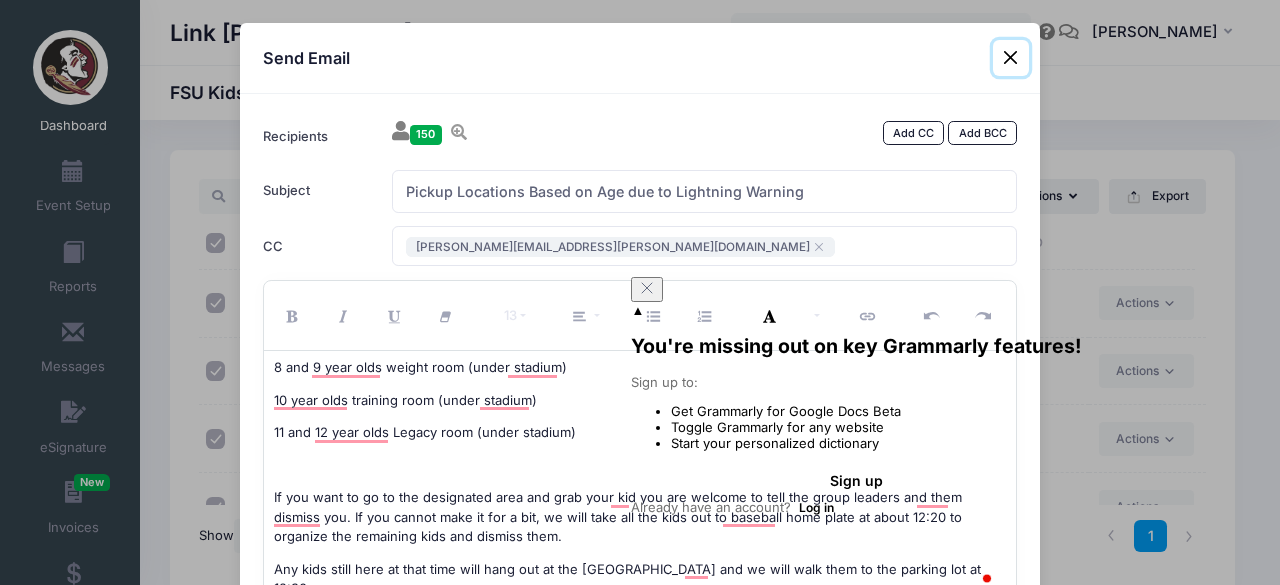click 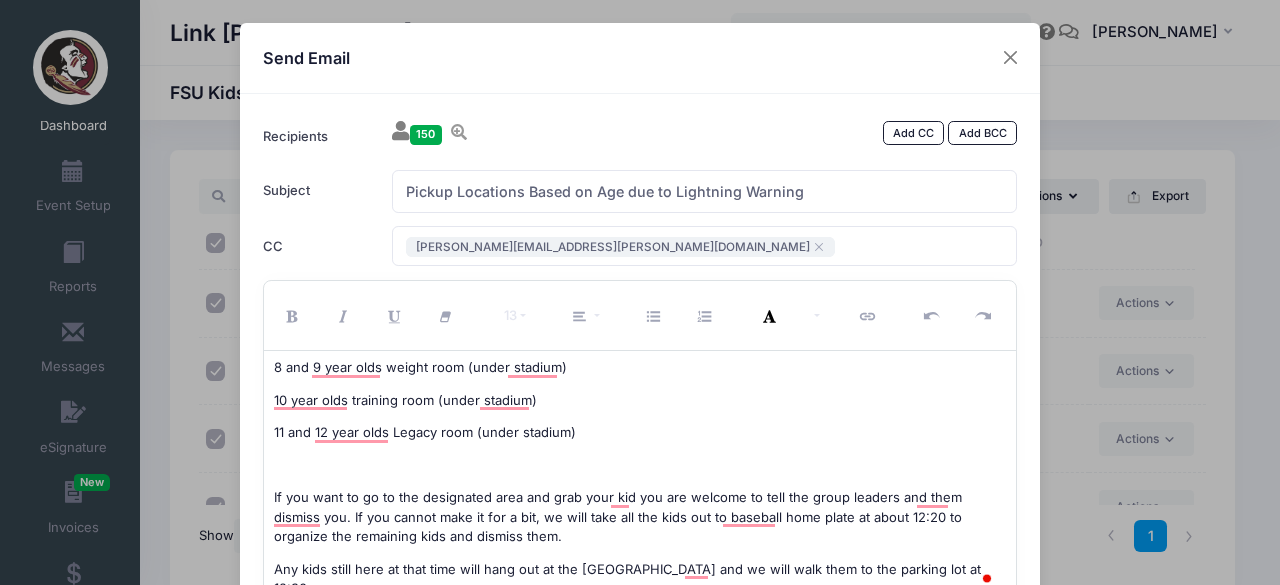 click on "We are in a lightning warning. As we finish up autographs the kids are all split by age group. [DEMOGRAPHIC_DATA] year olds Baseball batting cages (outside) 8 and 9 year olds weight room (under stadium) 10 year olds training room (under stadium) 11 and 12 year olds Legacy room (under stadium) If you want to go to the designated area and grab your kid you are welcome to tell the group leaders and them dismiss you. If you cannot make it for a bit, we will take all the kids out to baseball home plate at about 12:20 to organize the remaining kids and dismiss them.  Any kids still here at that time will hang out at the [GEOGRAPHIC_DATA] and we will walk them to the parking lot at 12:30." at bounding box center [640, 476] 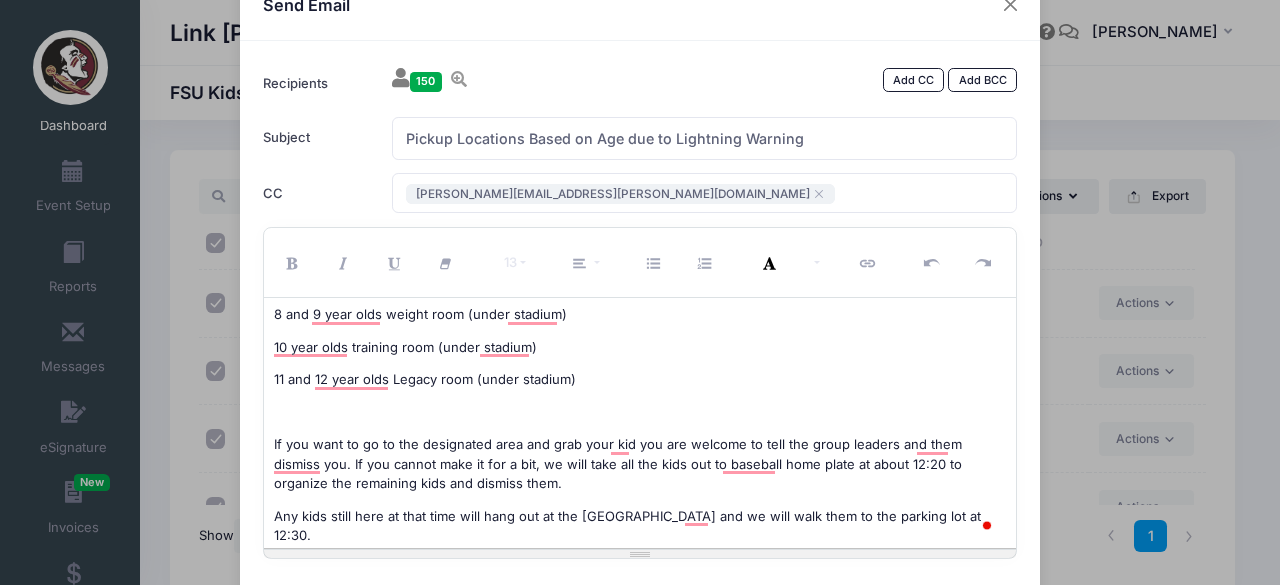 scroll, scrollTop: 54, scrollLeft: 0, axis: vertical 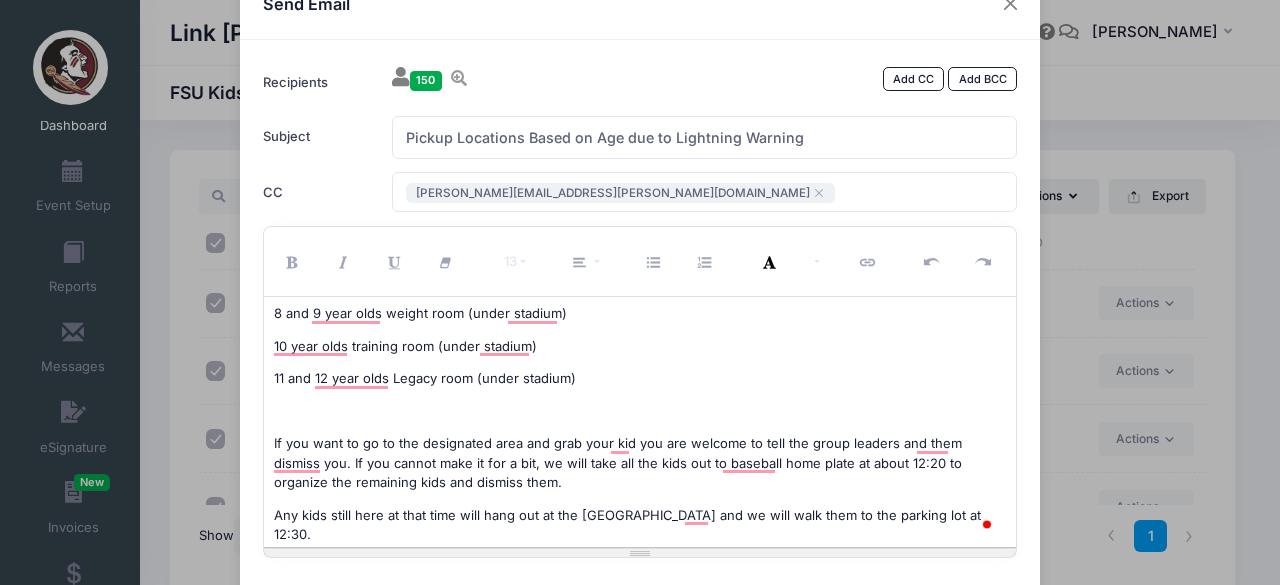 click on "Any kids still here at that time will hang out at the [GEOGRAPHIC_DATA] and we will walk them to the parking lot at 12:30." at bounding box center [640, 525] 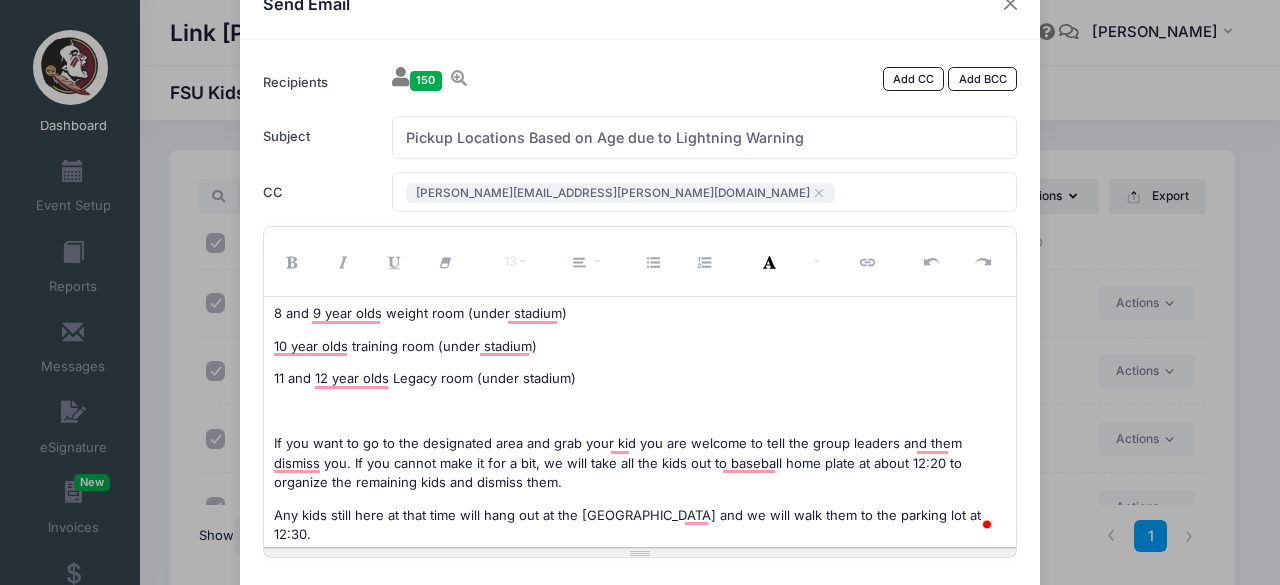 click on "If you want to go to the designated area and grab your kid you are welcome to tell the group leaders and them dismiss you. If you cannot make it for a bit, we will take all the kids out to baseball home plate at about 12:20 to organize the remaining kids and dismiss them." at bounding box center (640, 463) 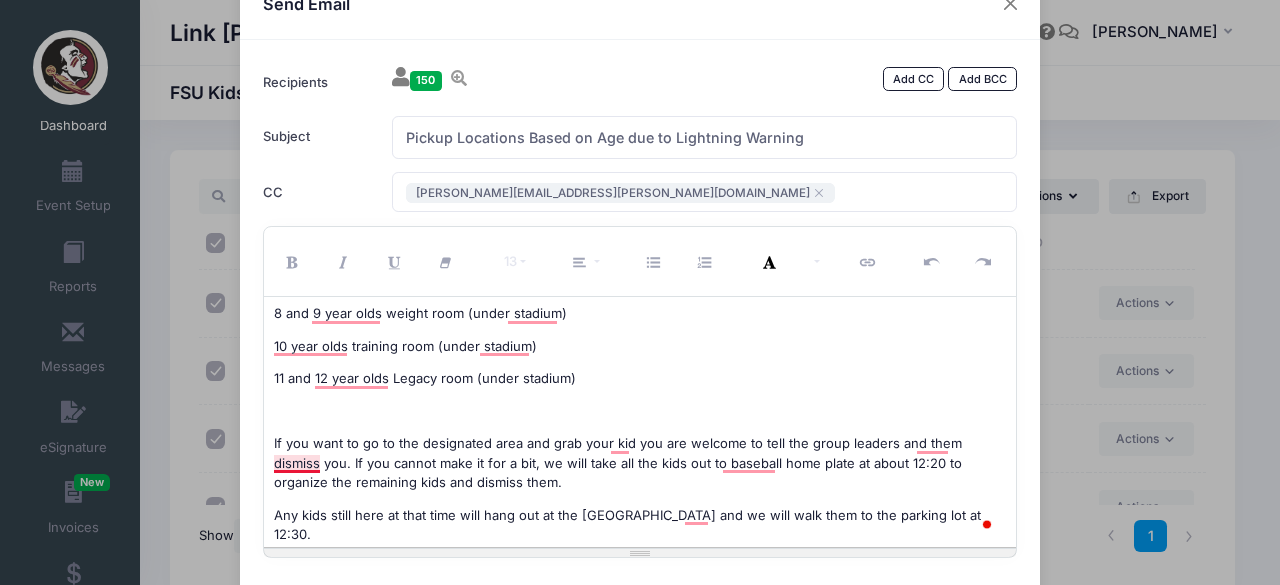 click on "If you want to go to the designated area and grab your kid you are welcome to tell the group leaders and them dismiss you. If you cannot make it for a bit, we will take all the kids out to baseball home plate at about 12:20 to organize the remaining kids and dismiss them." at bounding box center [640, 463] 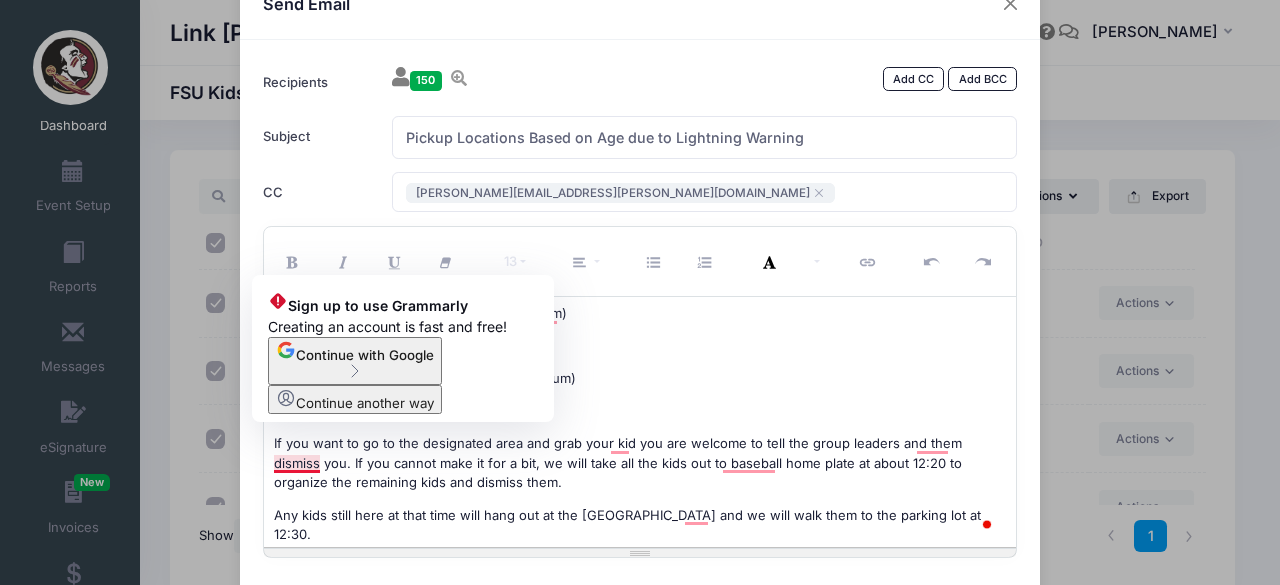click on "If you want to go to the designated area and grab your kid you are welcome to tell the group leaders and them dismiss you. If you cannot make it for a bit, we will take all the kids out to baseball home plate at about 12:20 to organize the remaining kids and dismiss them." at bounding box center (640, 463) 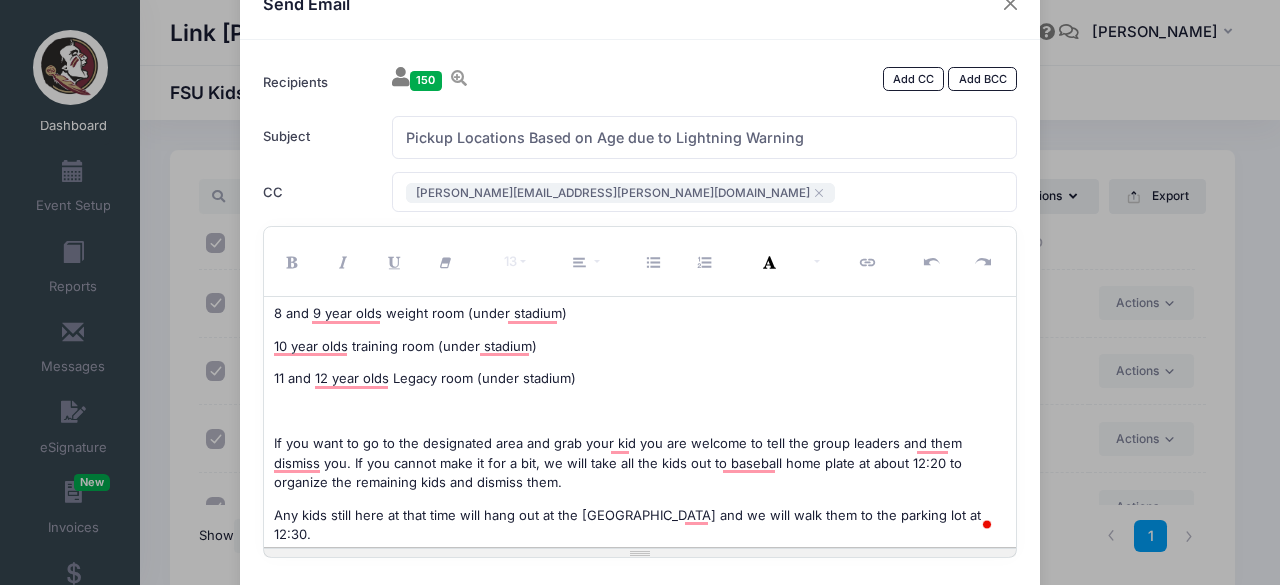 click on "Any kids still here at that time will hang out at the [GEOGRAPHIC_DATA] and we will walk them to the parking lot at 12:30." at bounding box center [640, 525] 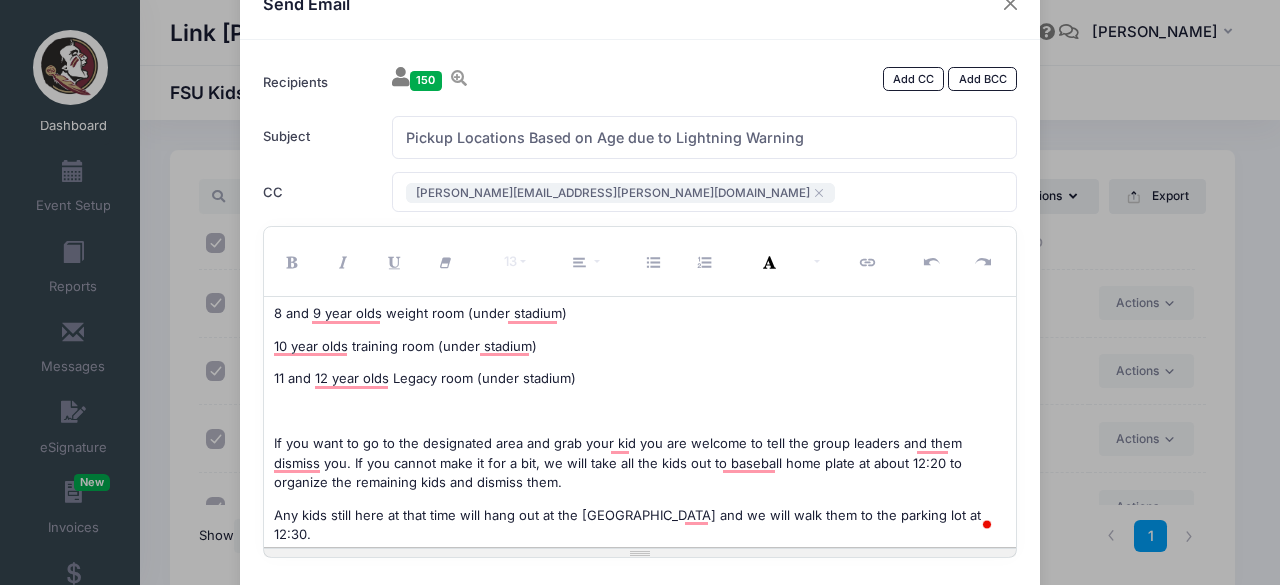 scroll, scrollTop: 127, scrollLeft: 0, axis: vertical 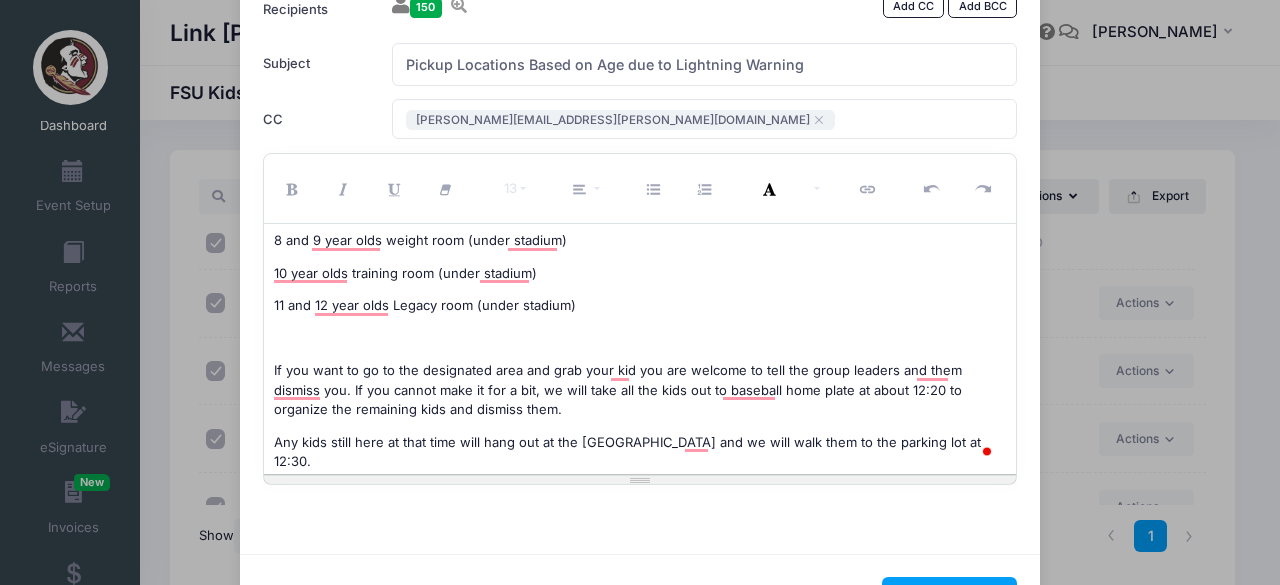 click on "If you want to go to the designated area and grab your kid you are welcome to tell the group leaders and them dismiss you. If you cannot make it for a bit, we will take all the kids out to baseball home plate at about 12:20 to organize the remaining kids and dismiss them." at bounding box center (640, 390) 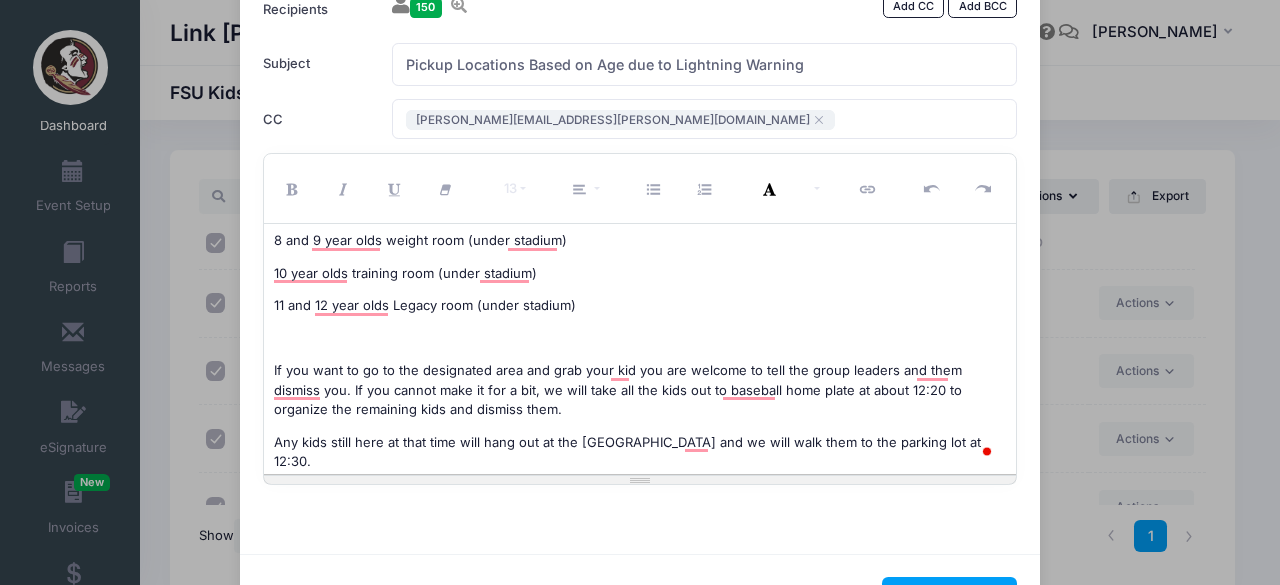 click on "We are in a lightning warning. As we finish up autographs the kids are all split by age group. [DEMOGRAPHIC_DATA] year olds Baseball batting cages (outside) 8 and 9 year olds weight room (under stadium) 10 year olds training room (under stadium) 11 and 12 year olds Legacy room (under stadium) If you want to go to the designated area and grab your kid you are welcome to tell the group leaders and them dismiss you. If you cannot make it for a bit, we will take all the kids out to baseball home plate at about 12:20 to organize the remaining kids and dismiss them.  Any kids still here at that time will hang out at the [GEOGRAPHIC_DATA] and we will walk them to the parking lot at 12:30." at bounding box center (640, 349) 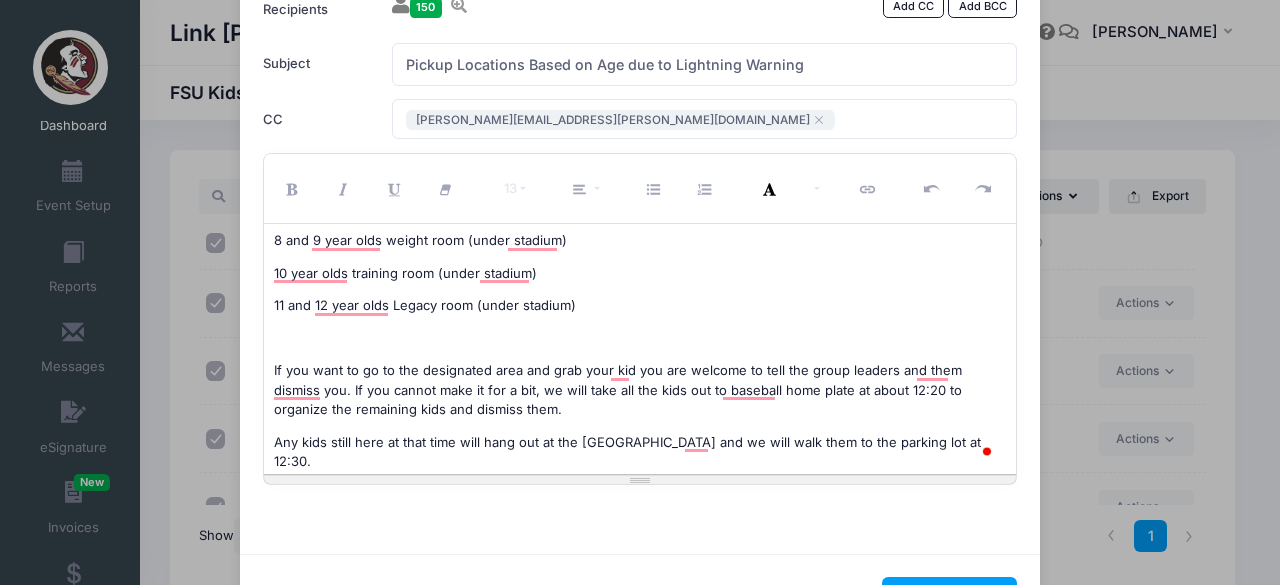 scroll, scrollTop: 139, scrollLeft: 0, axis: vertical 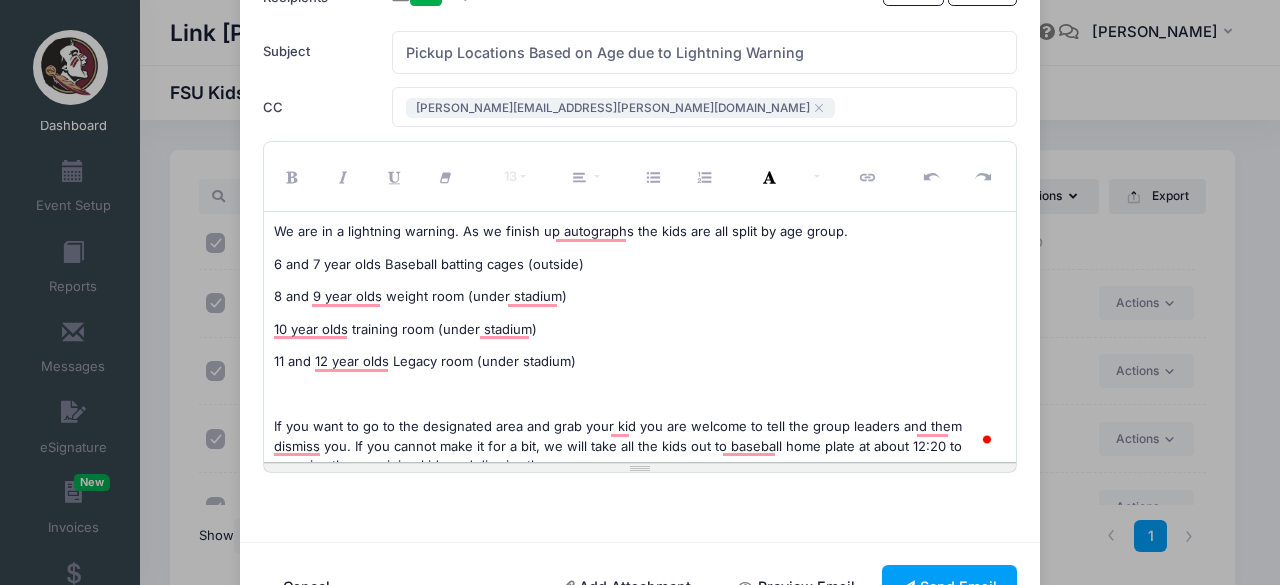 click on "We are in a lightning warning. As we finish up autographs the kids are all split by age group. [DEMOGRAPHIC_DATA] year olds Baseball batting cages (outside) 8 and 9 year olds weight room (under stadium) 10 year olds training room (under stadium) 11 and 12 year olds Legacy room (under stadium) If you want to go to the designated area and grab your kid you are welcome to tell the group leaders and them dismiss you. If you cannot make it for a bit, we will take all the kids out to baseball home plate at about 12:20 to organize the remaining kids and dismiss them.  Any kids still here at that time will hang out at the [GEOGRAPHIC_DATA] and we will walk them to the parking lot at 12:30." at bounding box center [640, 337] 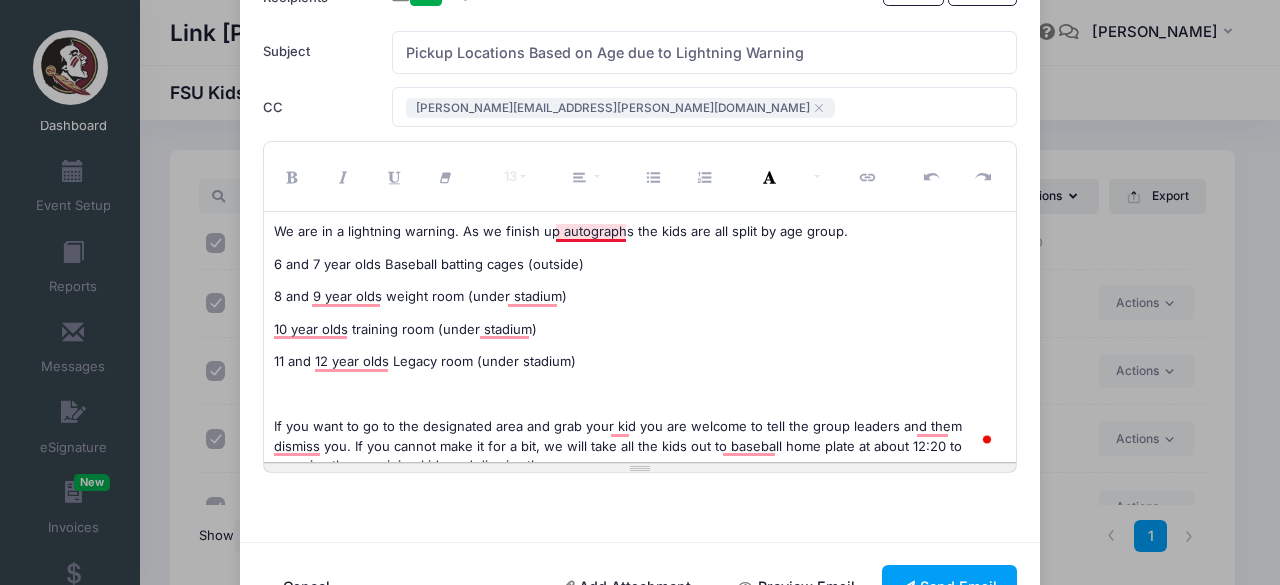 click on "We are in a lightning warning. As we finish up autographs the kids are all split by age group." at bounding box center (640, 232) 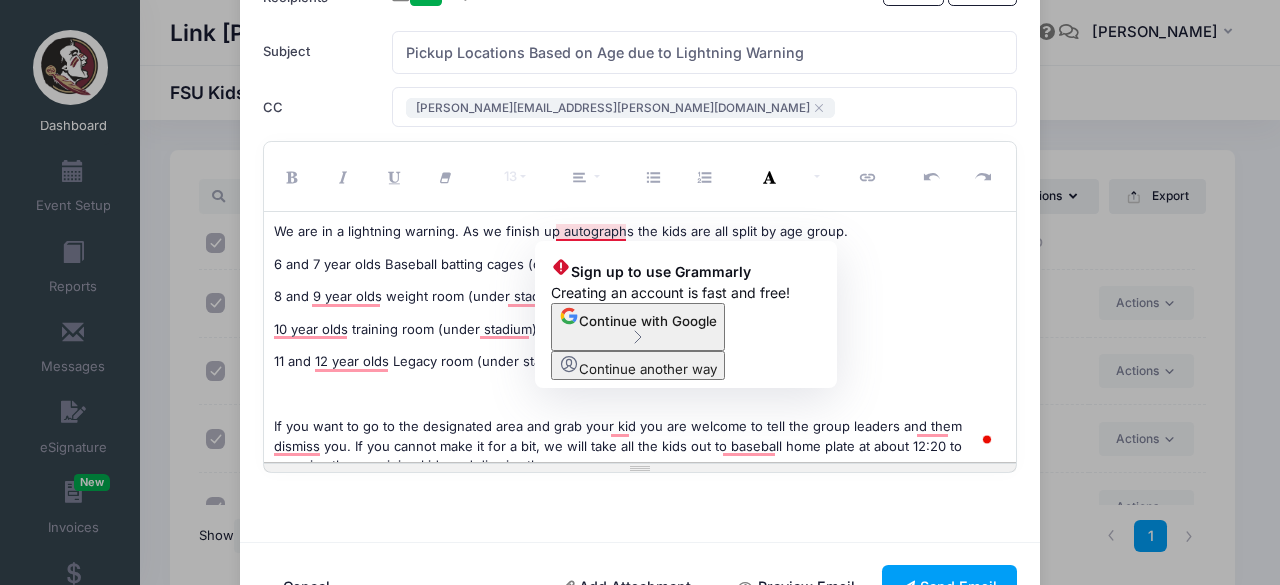 click on "6 and 7 year olds Baseball batting cages (outside)" at bounding box center (640, 265) 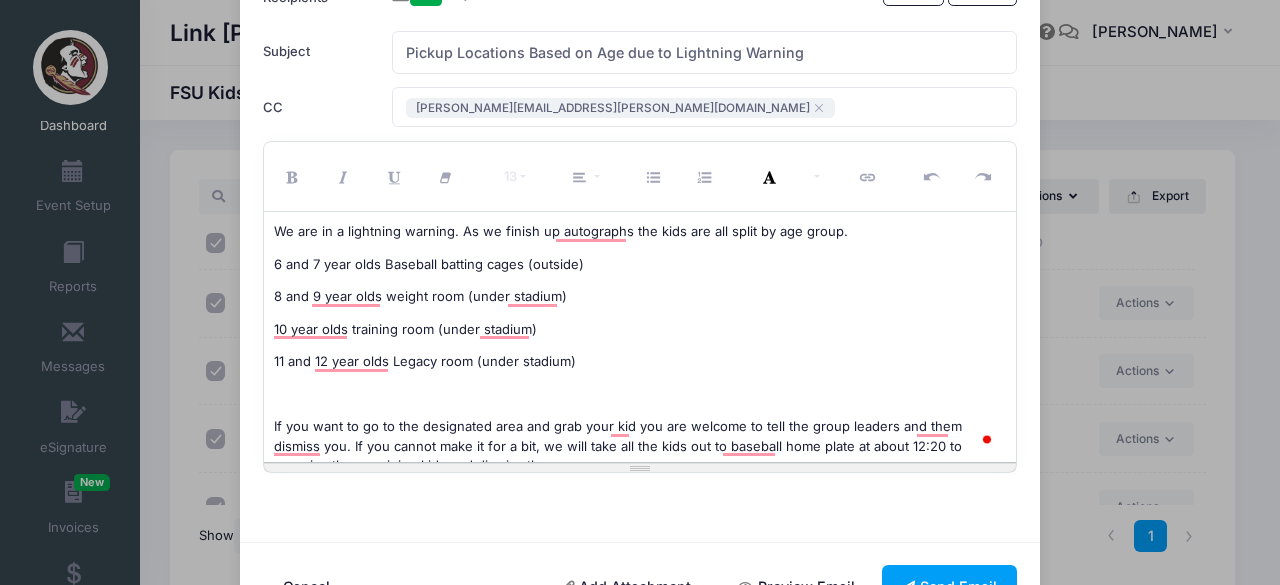 click on "10 year olds training room (under stadium)" at bounding box center (640, 330) 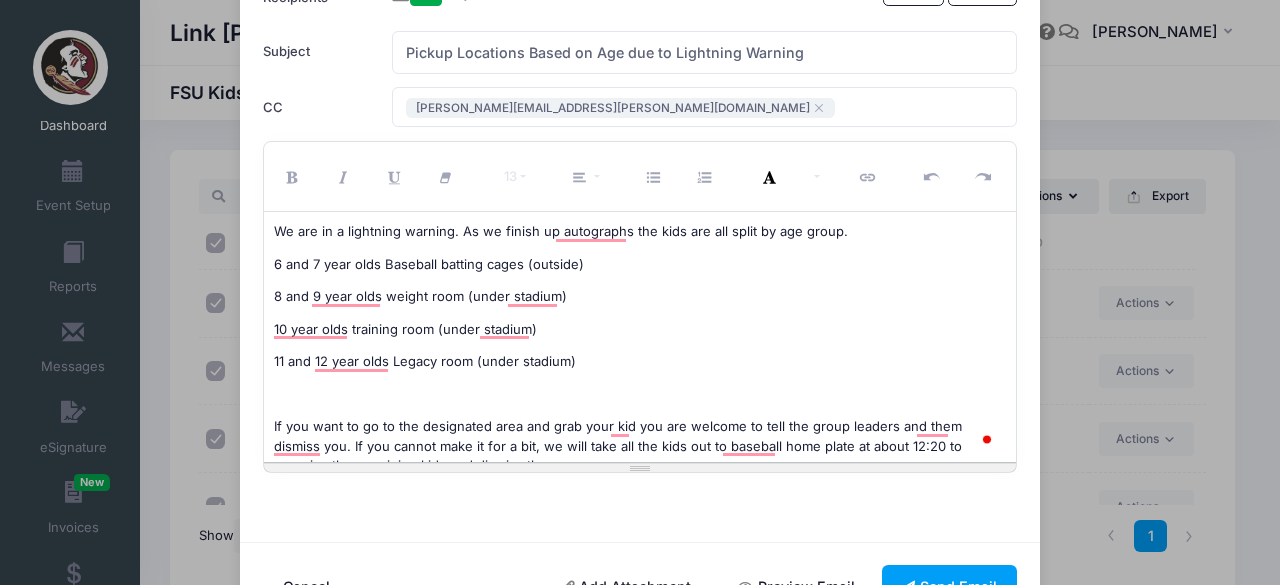 scroll, scrollTop: 33, scrollLeft: 0, axis: vertical 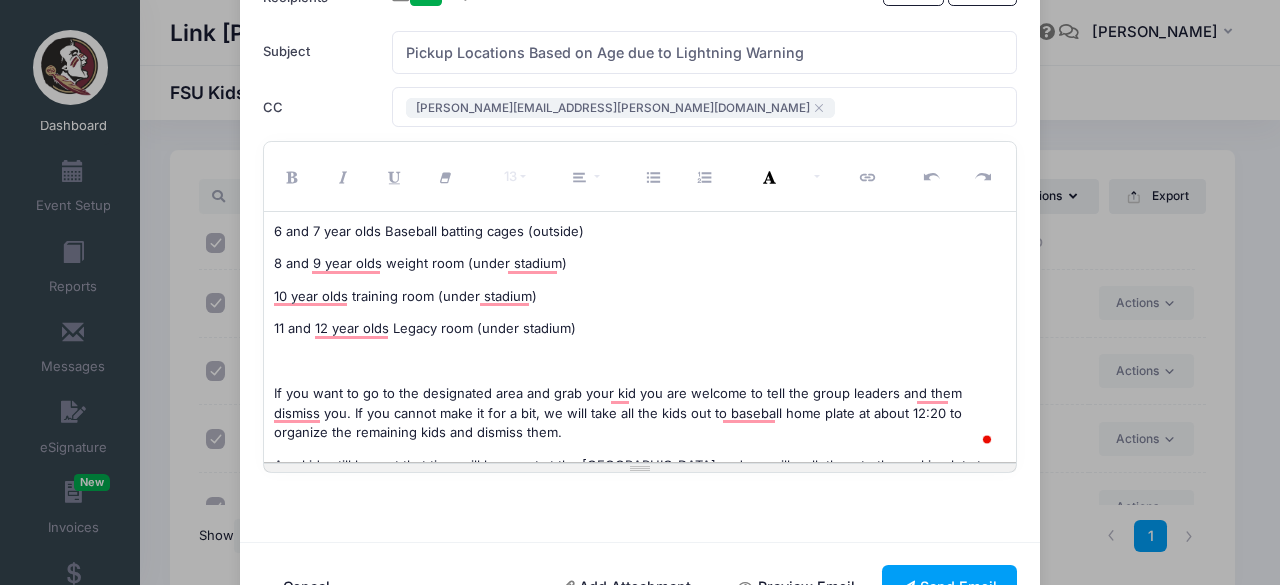 click on "We are in a lightning warning. As we finish up autographs the kids are all split by age group. [DEMOGRAPHIC_DATA] year olds Baseball batting cages (outside) 8 and 9 year olds weight room (under stadium) 10 year olds training room (under stadium) 11 and 12 year olds Legacy room (under stadium) If you want to go to the designated area and grab your kid you are welcome to tell the group leaders and them dismiss you. If you cannot make it for a bit, we will take all the kids out to baseball home plate at about 12:20 to organize the remaining kids and dismiss them.  Any kids still here at that time will hang out at the [GEOGRAPHIC_DATA] and we will walk them to the parking lot at 12:30." at bounding box center [640, 337] 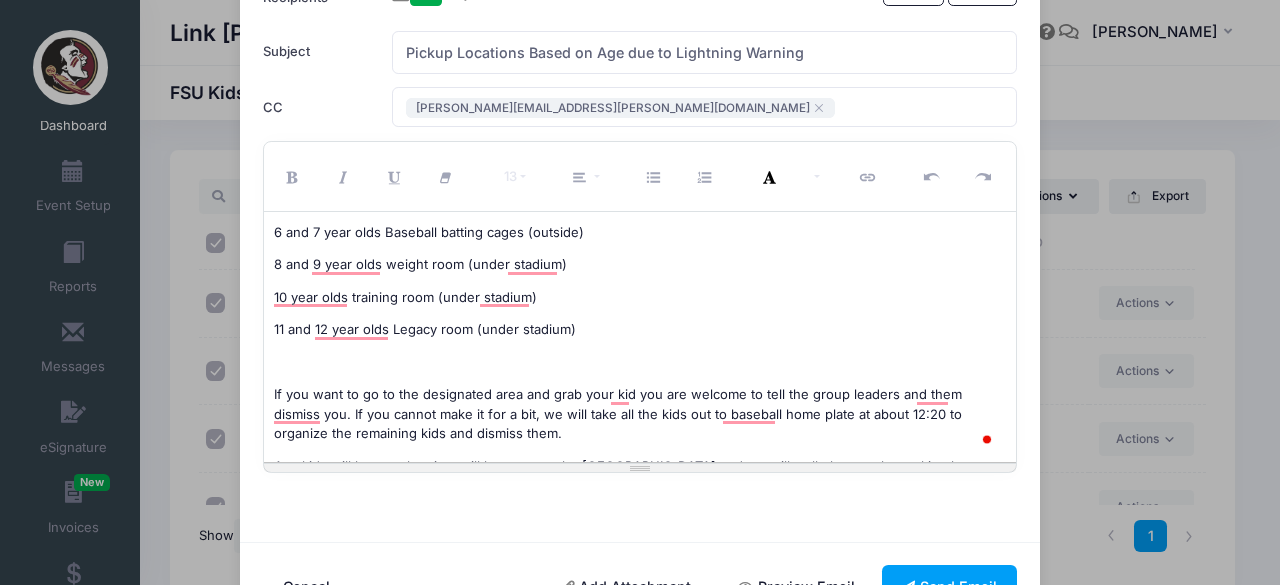 click on "Any kids still here at that time will hang out at the [GEOGRAPHIC_DATA] and we will walk them to the parking lot at 12:30." at bounding box center (640, 476) 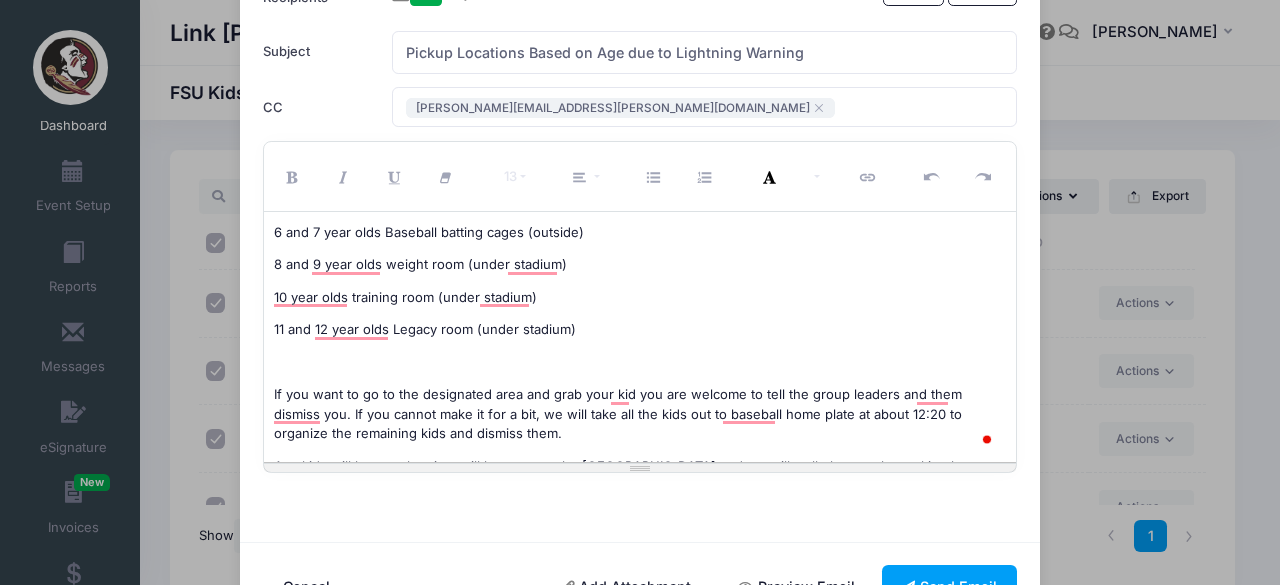 scroll, scrollTop: 0, scrollLeft: 0, axis: both 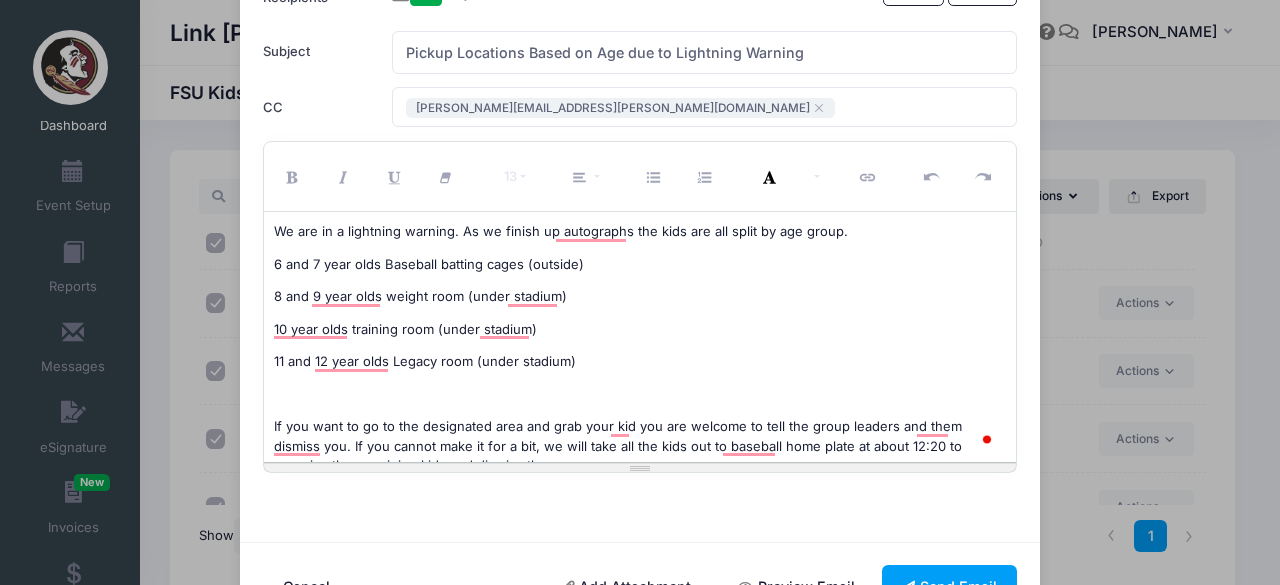 click on "If you want to go to the designated area and grab your kid you are welcome to tell the group leaders and them dismiss you. If you cannot make it for a bit, we will take all the kids out to baseball home plate at about 12:20 to organize the remaining kids and dismiss them." at bounding box center [640, 446] 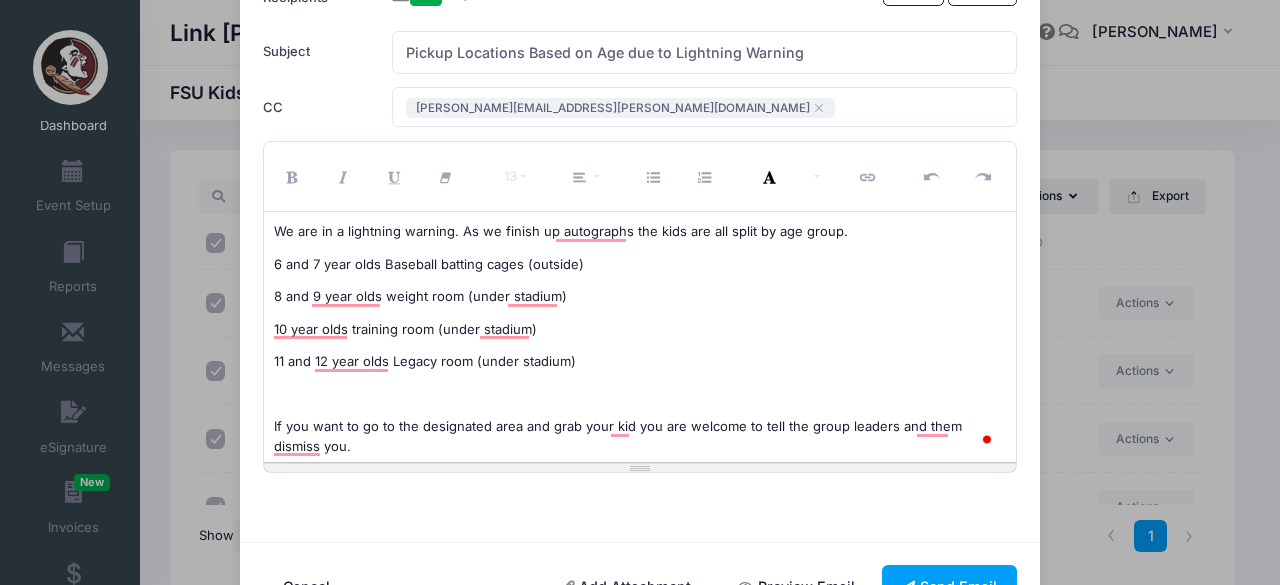 scroll, scrollTop: 205, scrollLeft: 0, axis: vertical 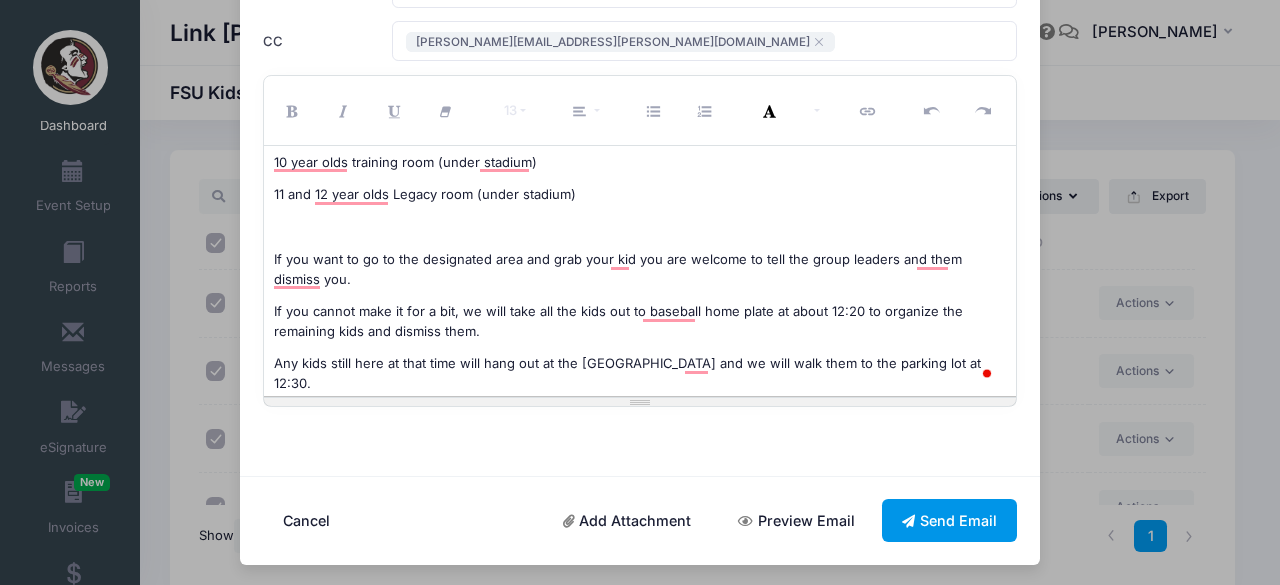 click on "Send Email" at bounding box center [950, 520] 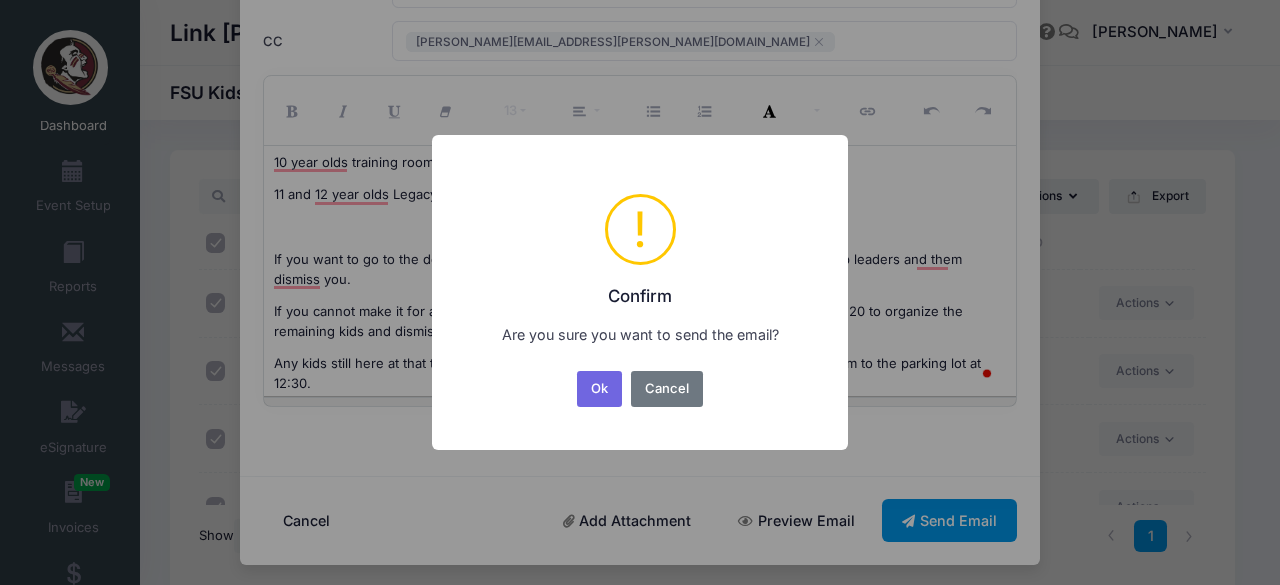 scroll, scrollTop: 0, scrollLeft: 0, axis: both 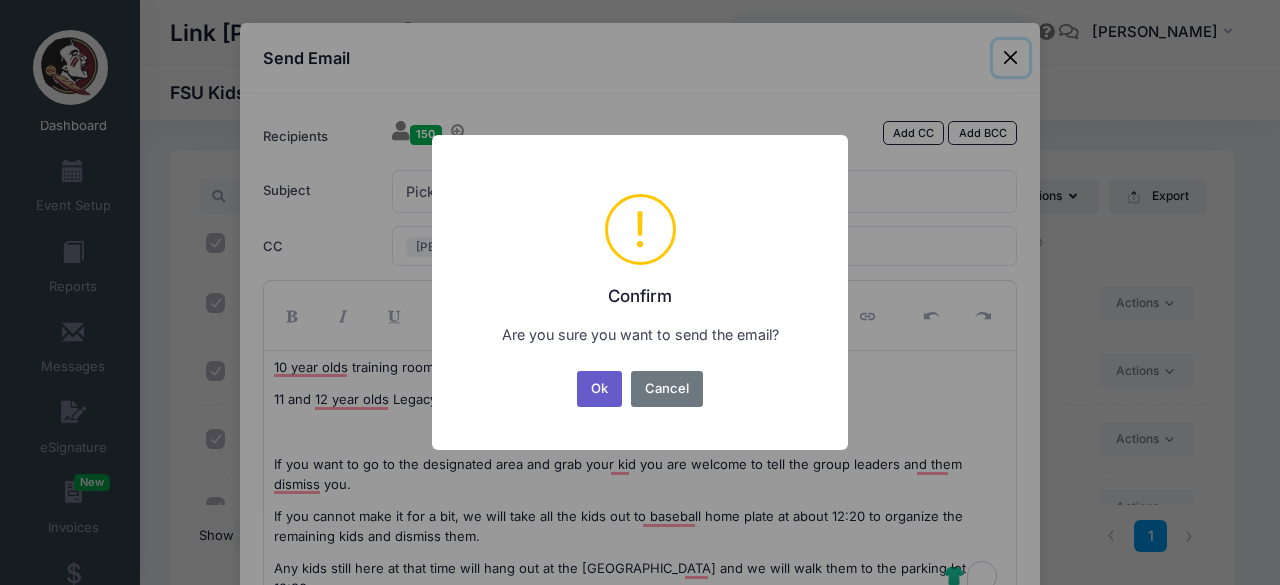 click on "Ok" at bounding box center (600, 389) 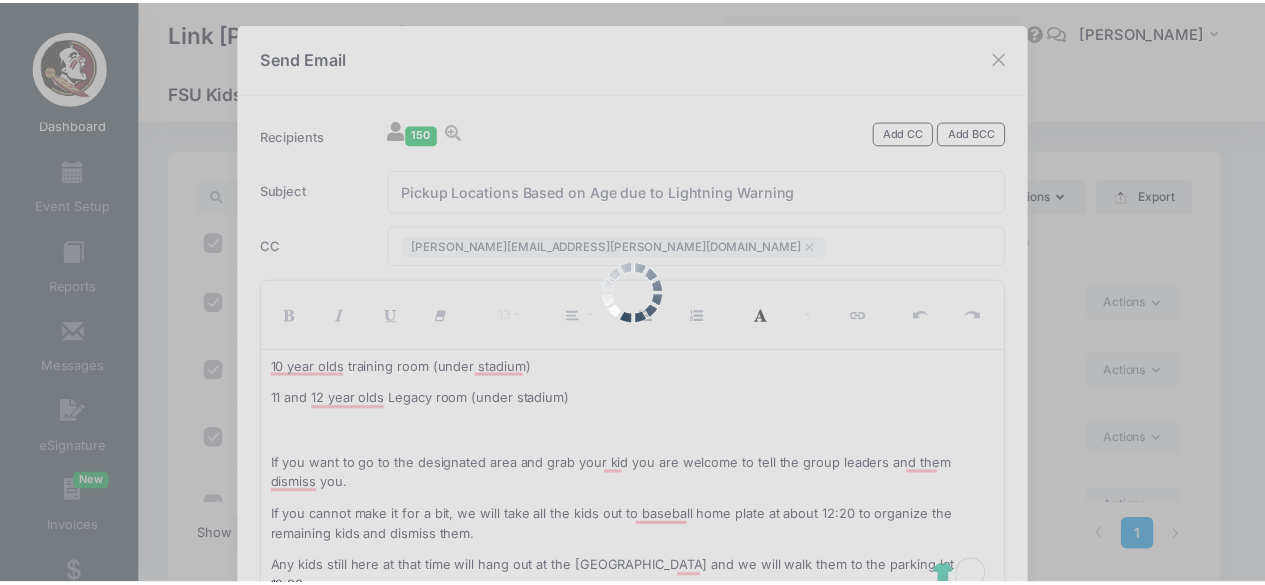 scroll, scrollTop: 205, scrollLeft: 0, axis: vertical 